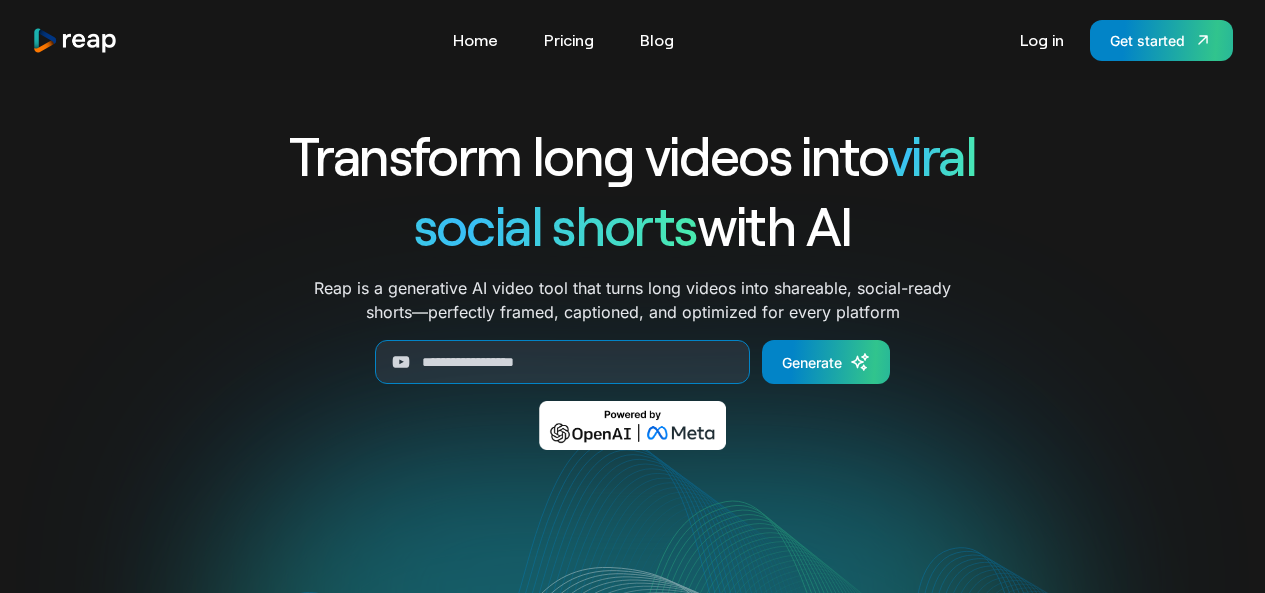 scroll, scrollTop: 0, scrollLeft: 0, axis: both 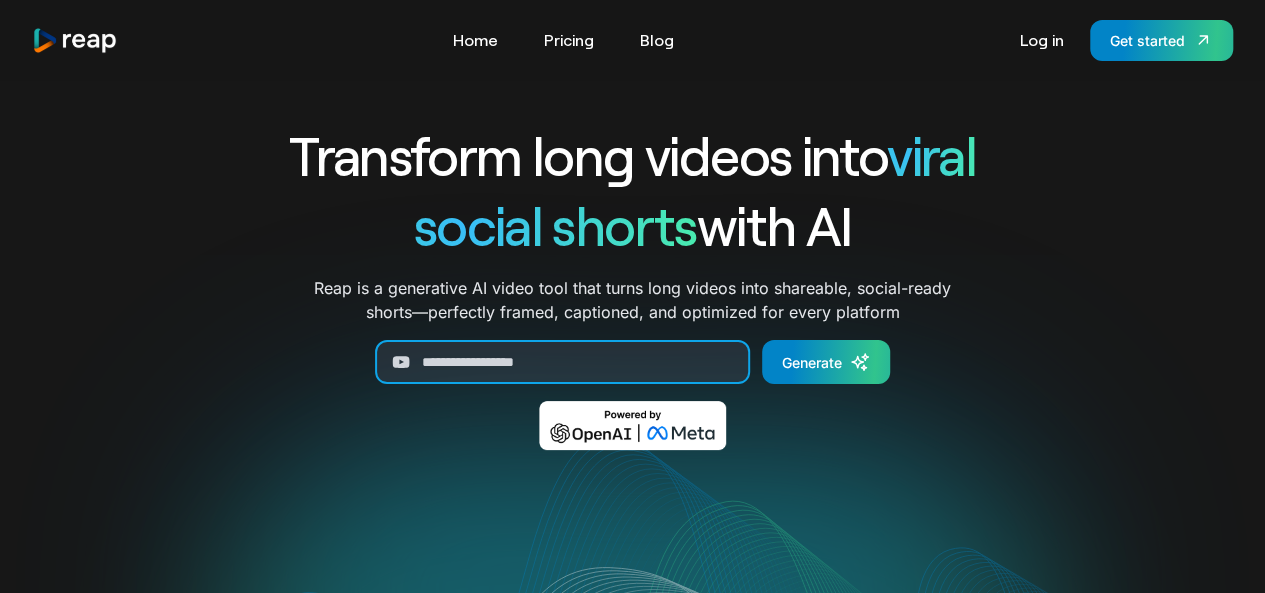 click at bounding box center [562, 362] 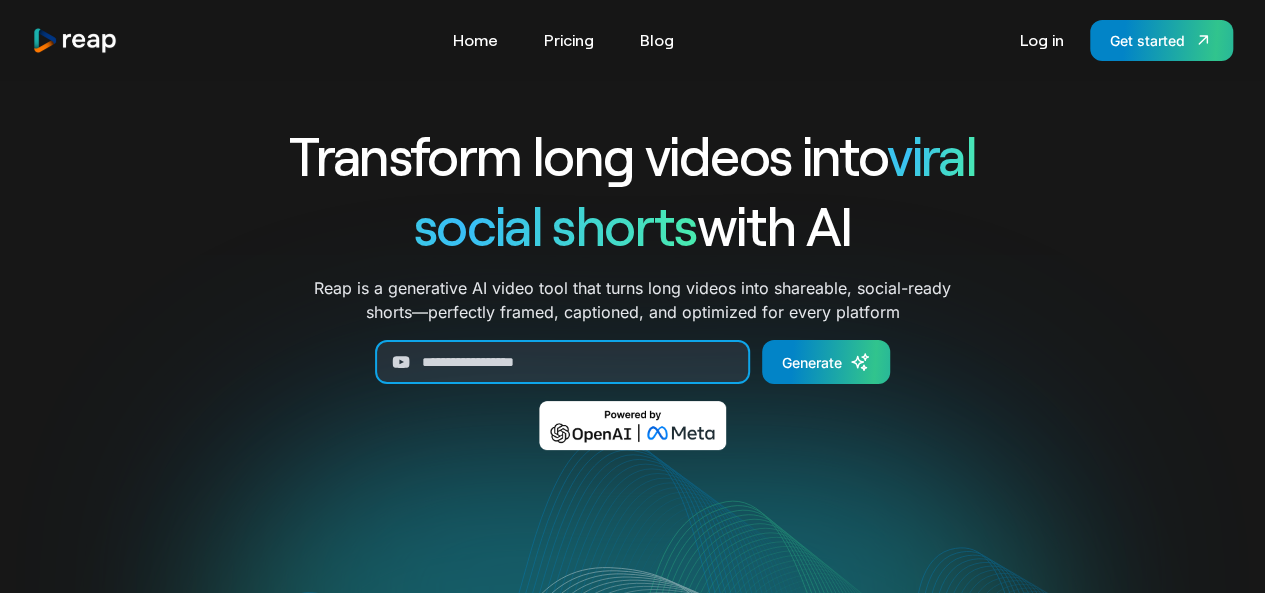 paste on "**********" 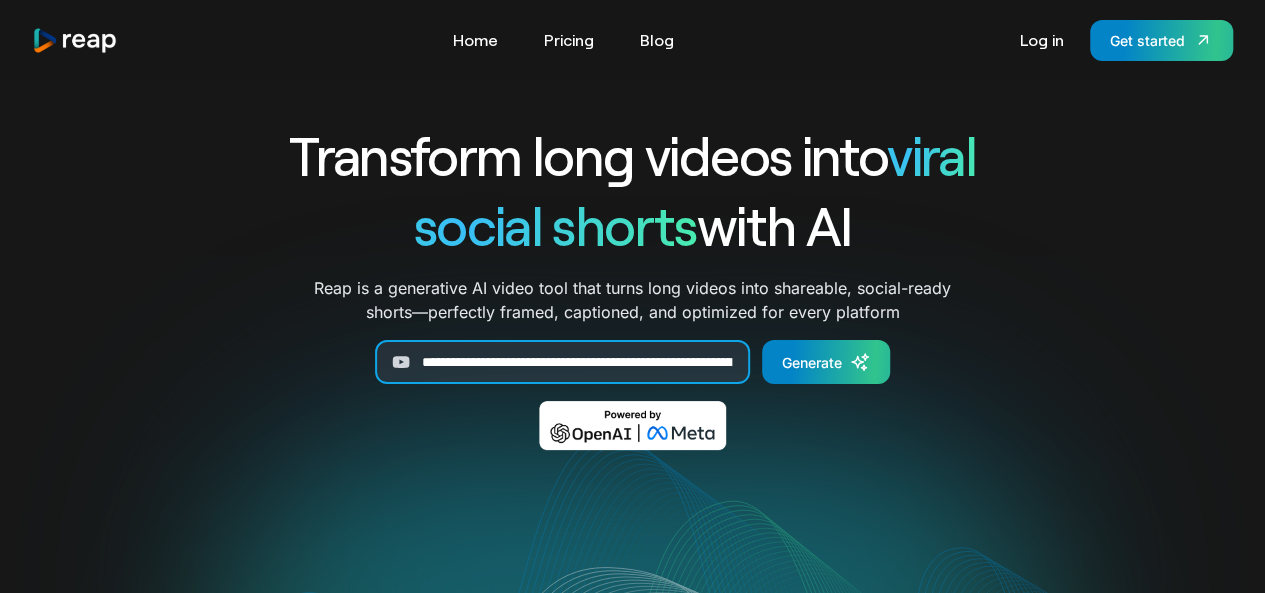 scroll, scrollTop: 0, scrollLeft: 440, axis: horizontal 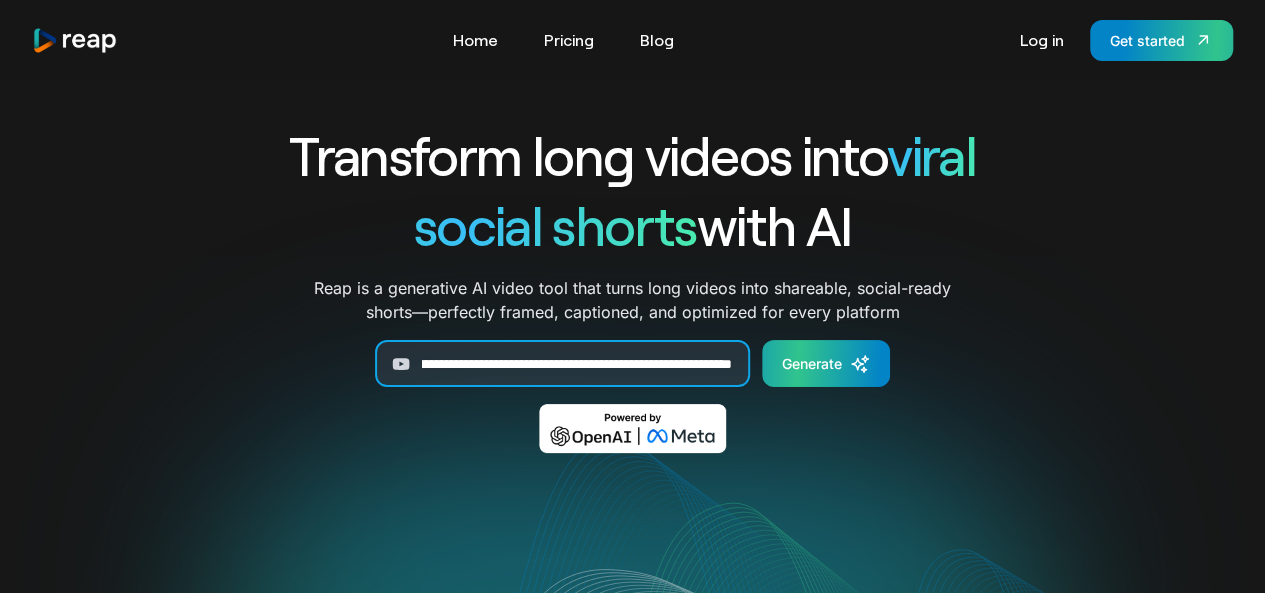 type on "**********" 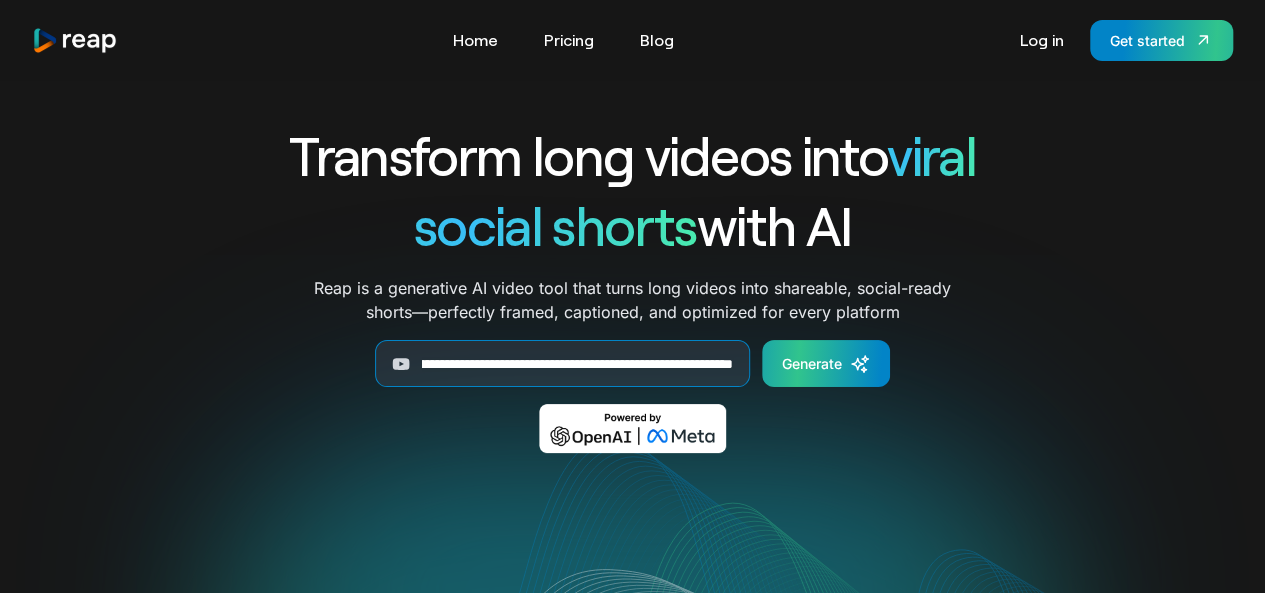 click on "Generate" at bounding box center (826, 363) 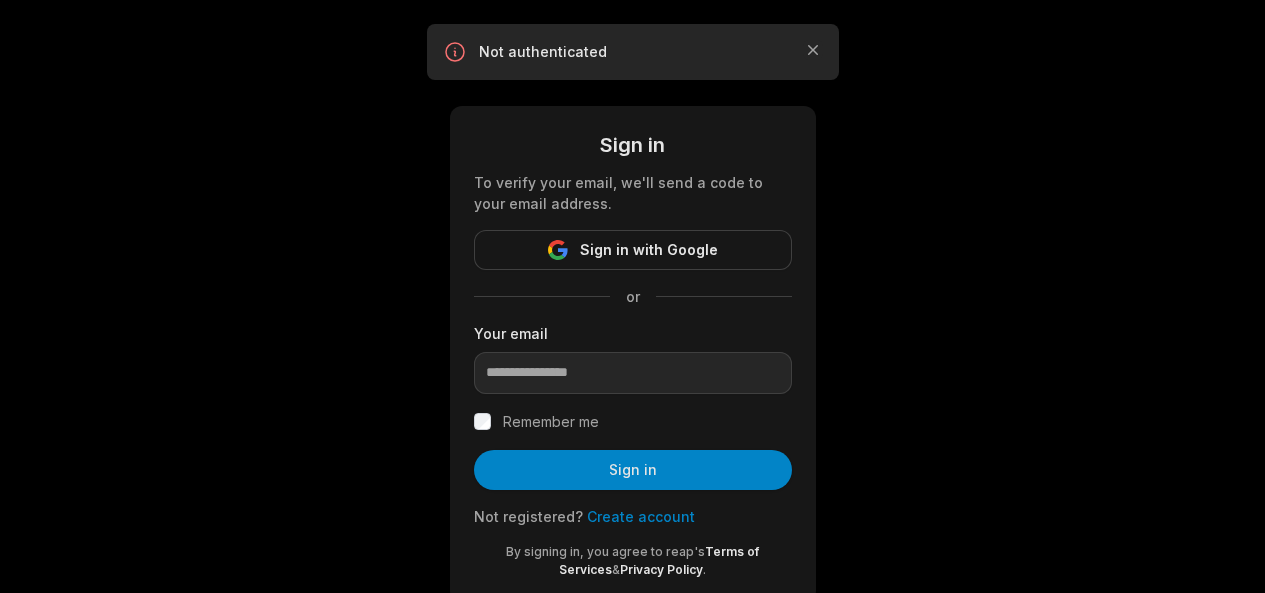 scroll, scrollTop: 0, scrollLeft: 0, axis: both 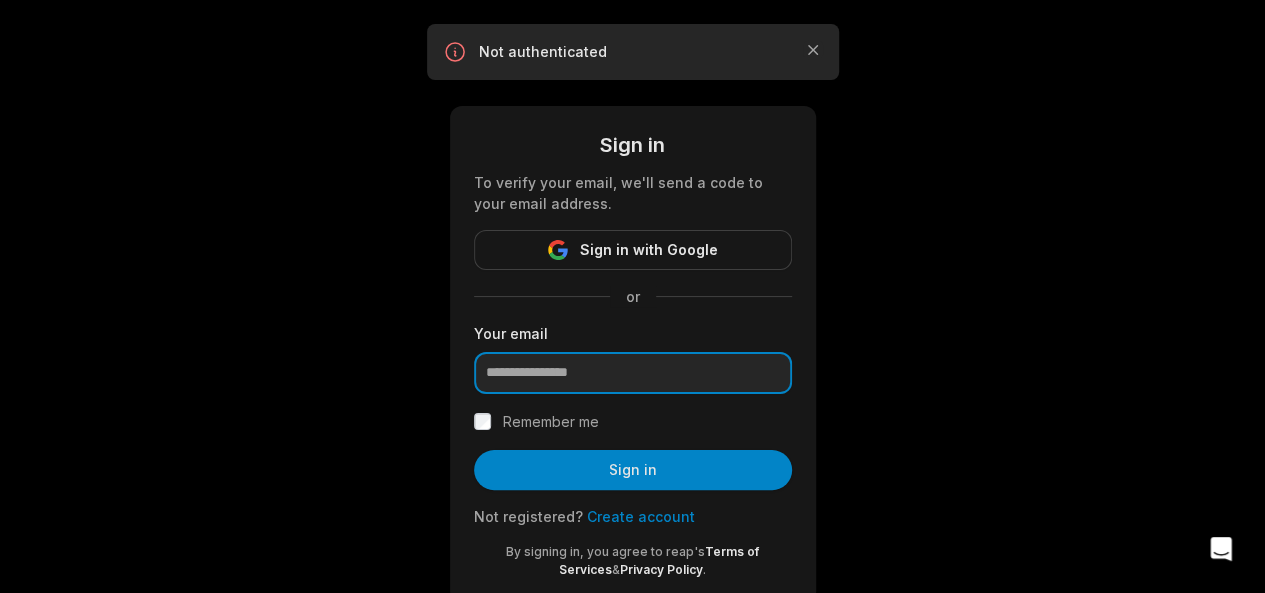 click at bounding box center [633, 373] 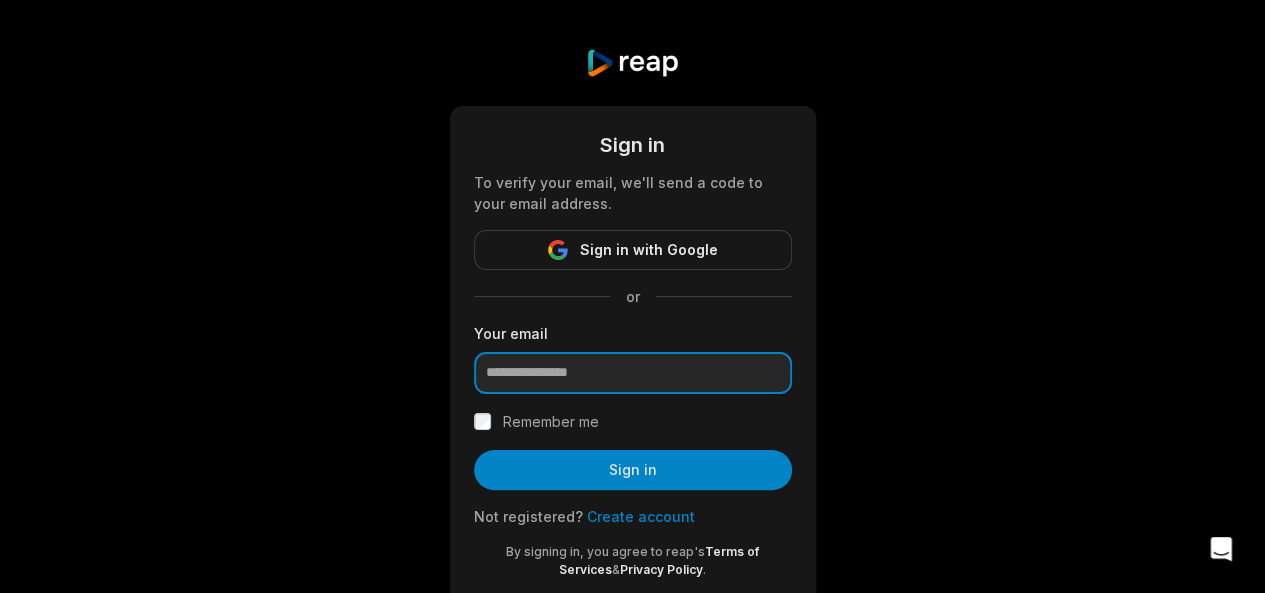 scroll, scrollTop: 0, scrollLeft: 0, axis: both 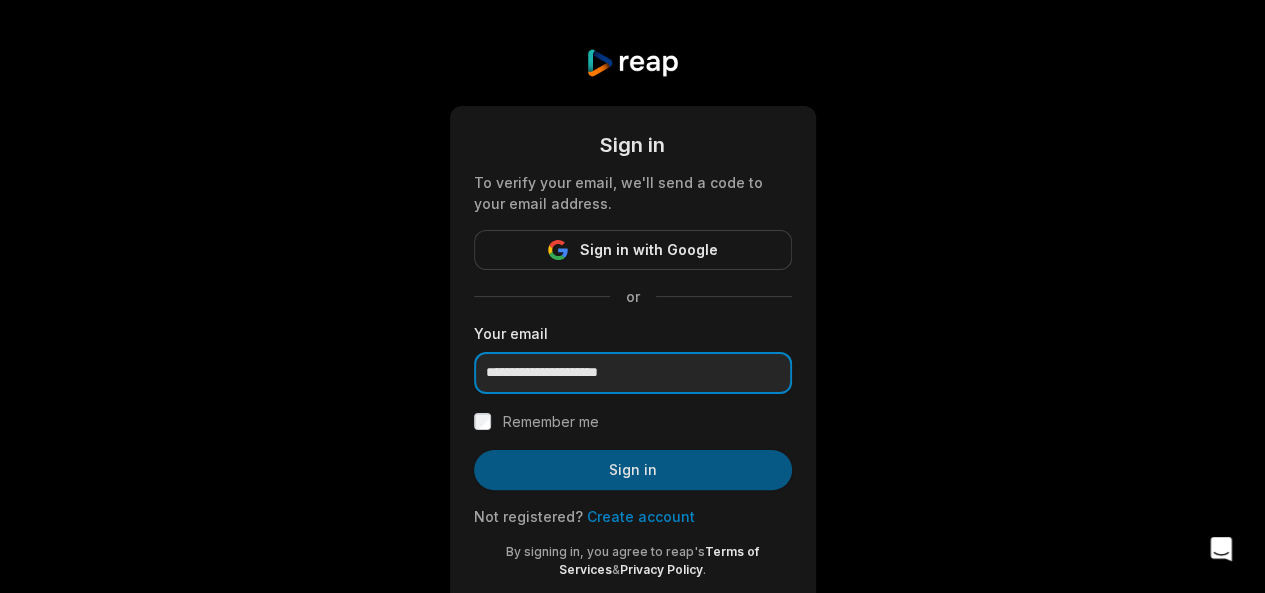 type on "**********" 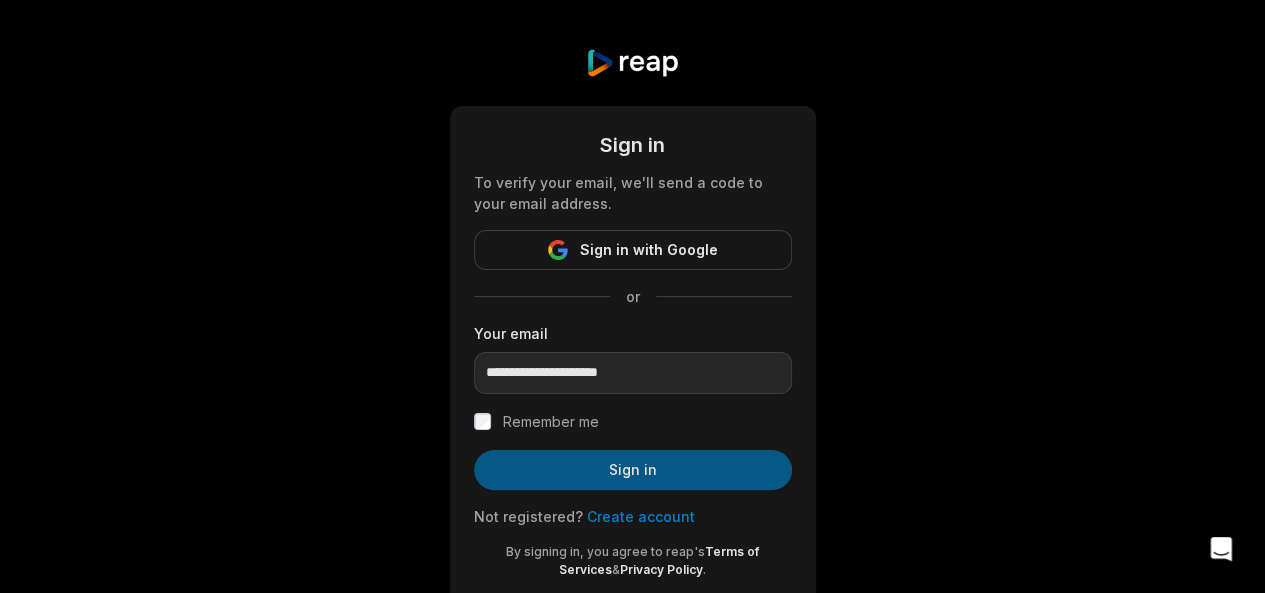 click on "Sign in" at bounding box center (633, 470) 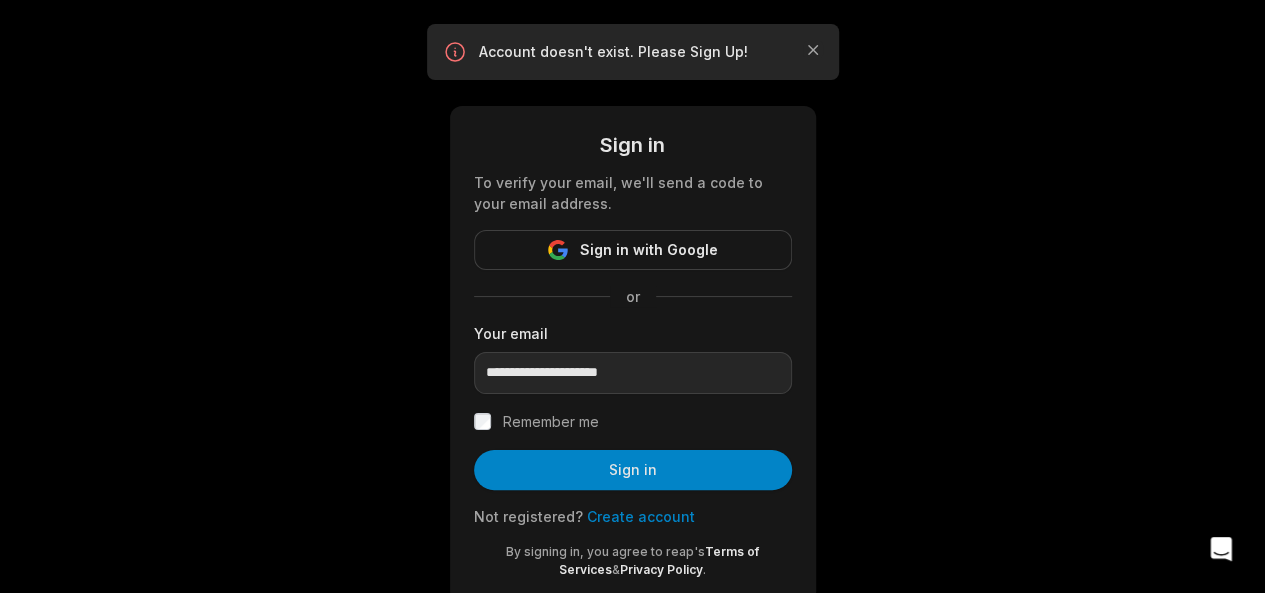 click on "Create account" at bounding box center [641, 516] 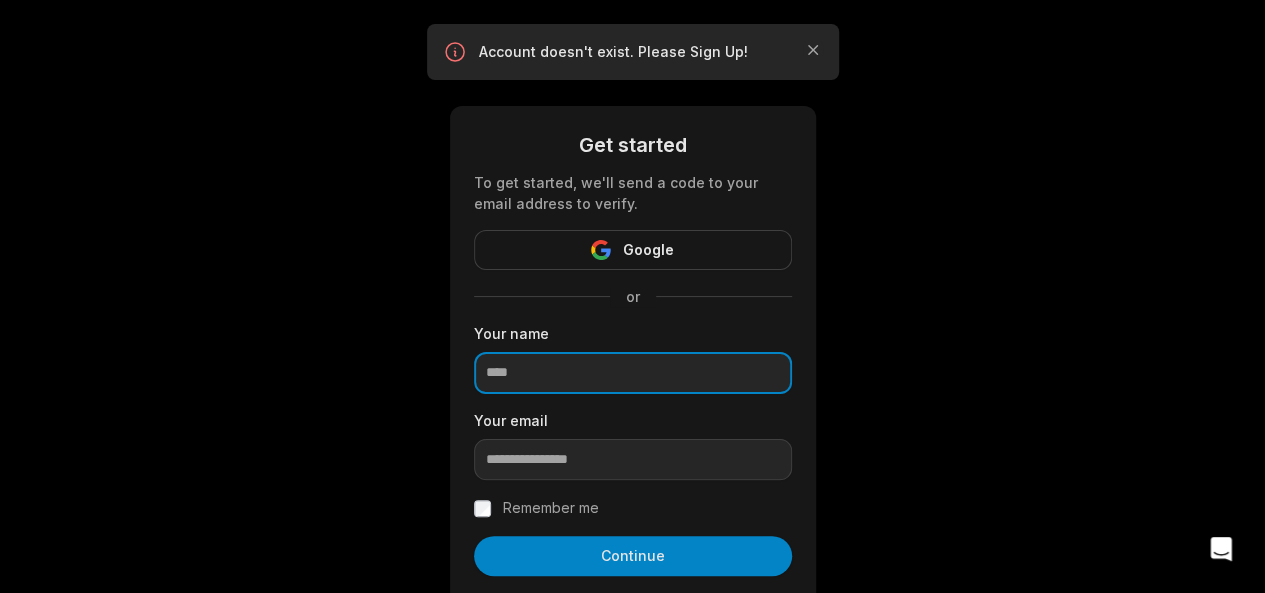click at bounding box center (633, 373) 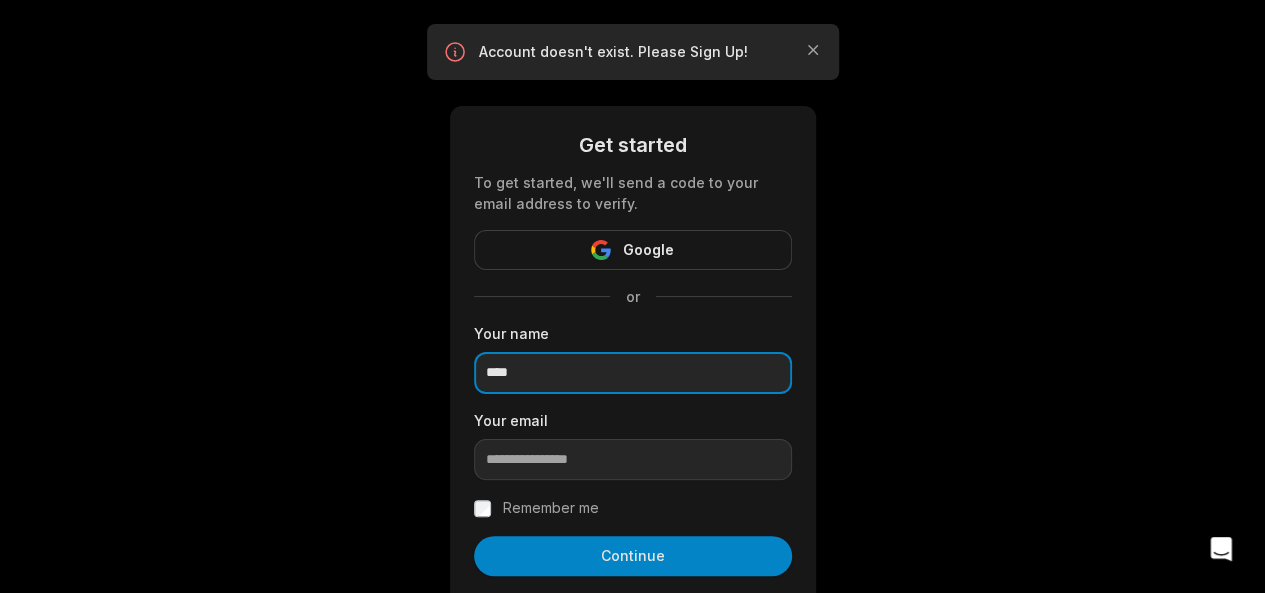 type on "****" 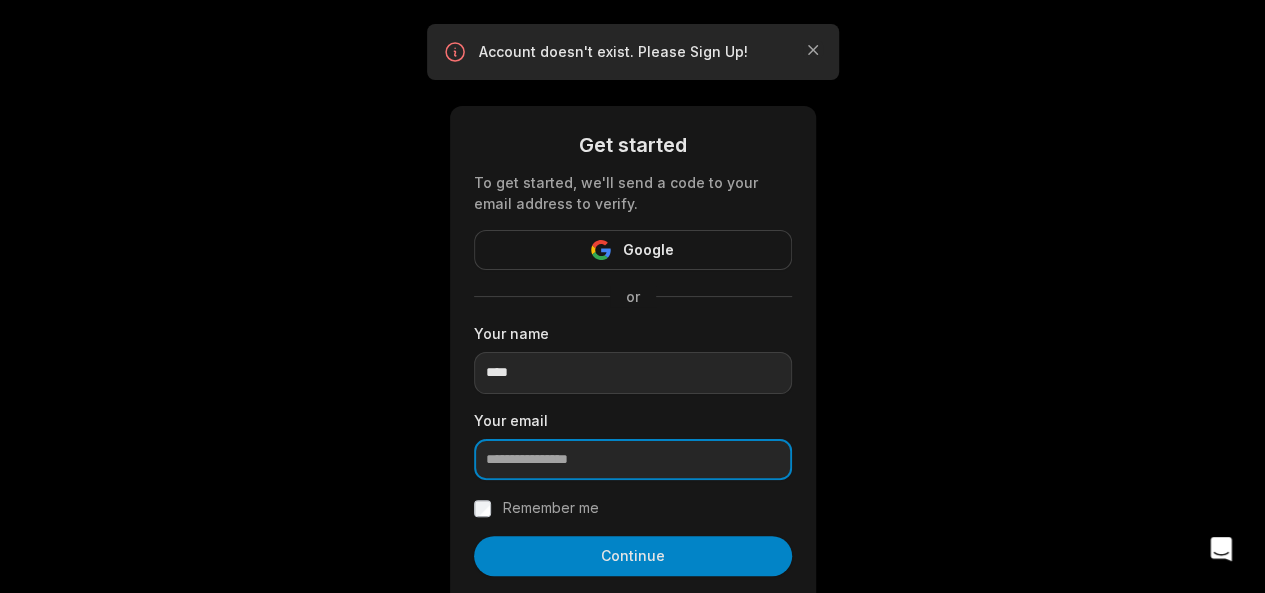 click at bounding box center [633, 460] 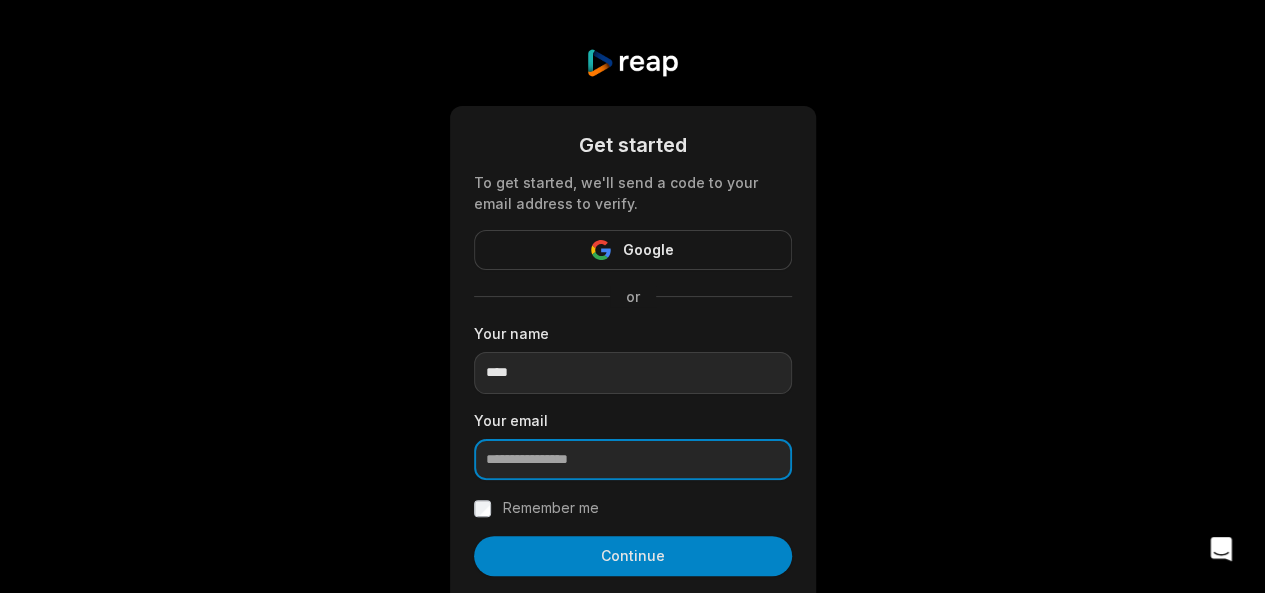 paste on "**********" 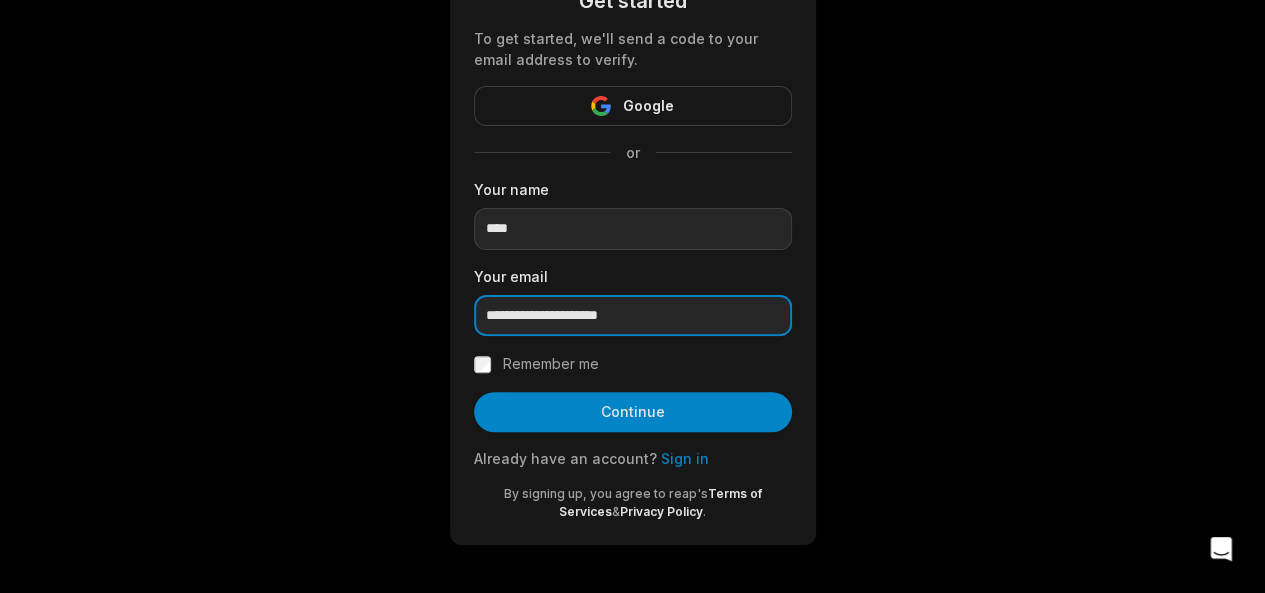 scroll, scrollTop: 188, scrollLeft: 0, axis: vertical 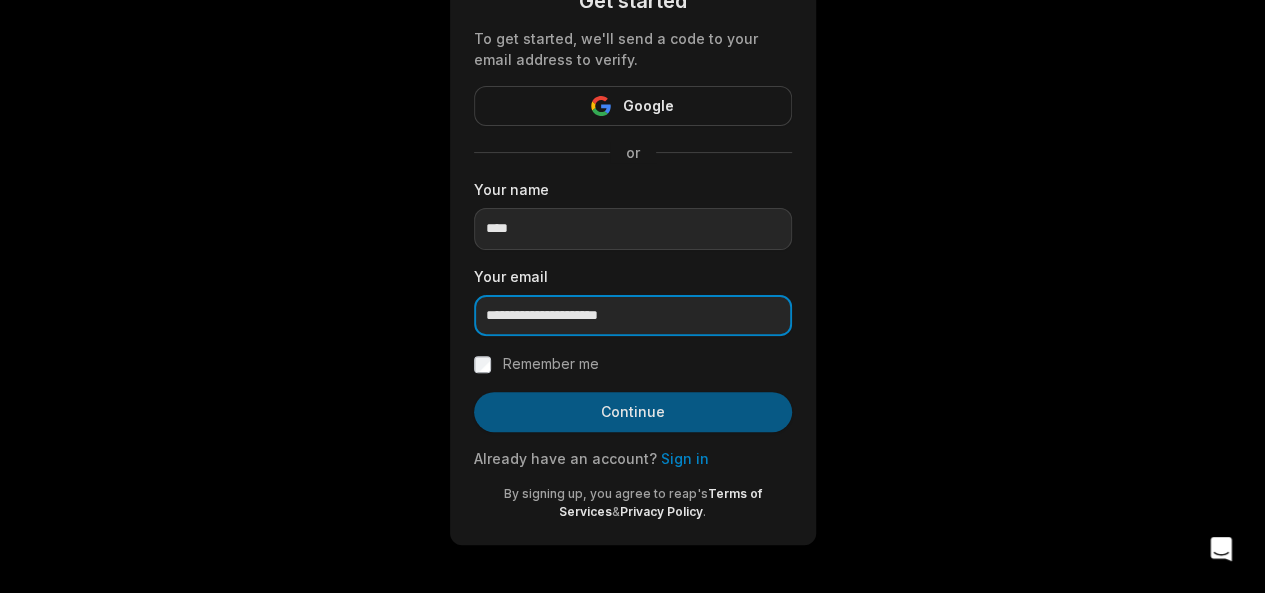 type on "**********" 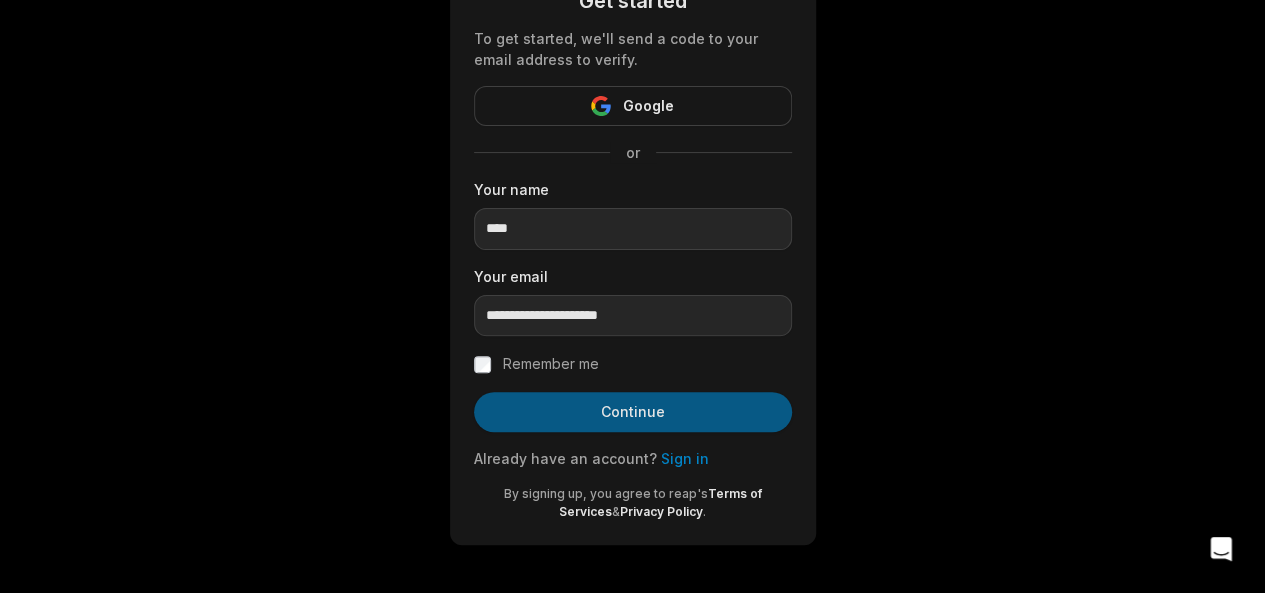 click on "Continue" at bounding box center (633, 412) 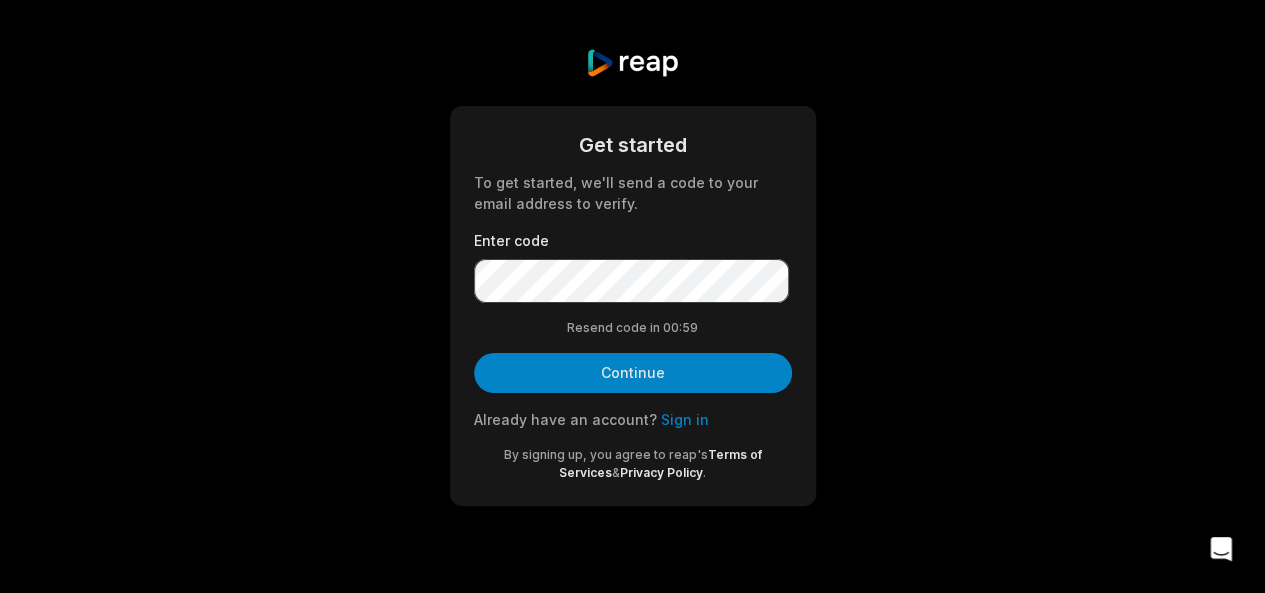 scroll, scrollTop: 0, scrollLeft: 0, axis: both 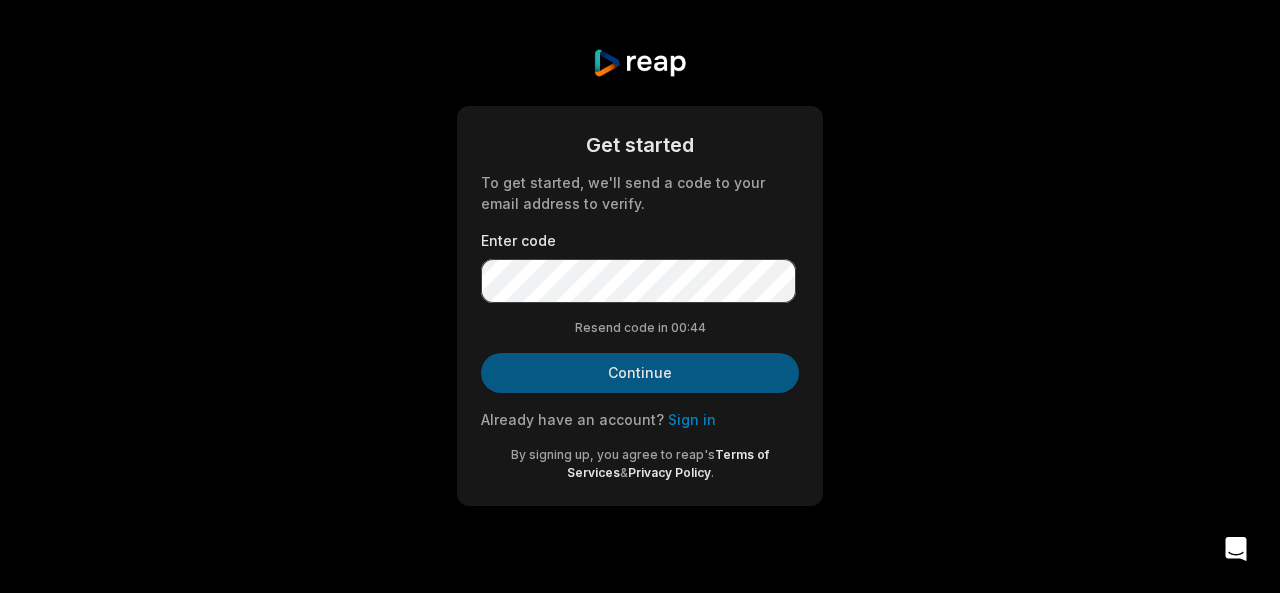 click on "Continue" at bounding box center (640, 373) 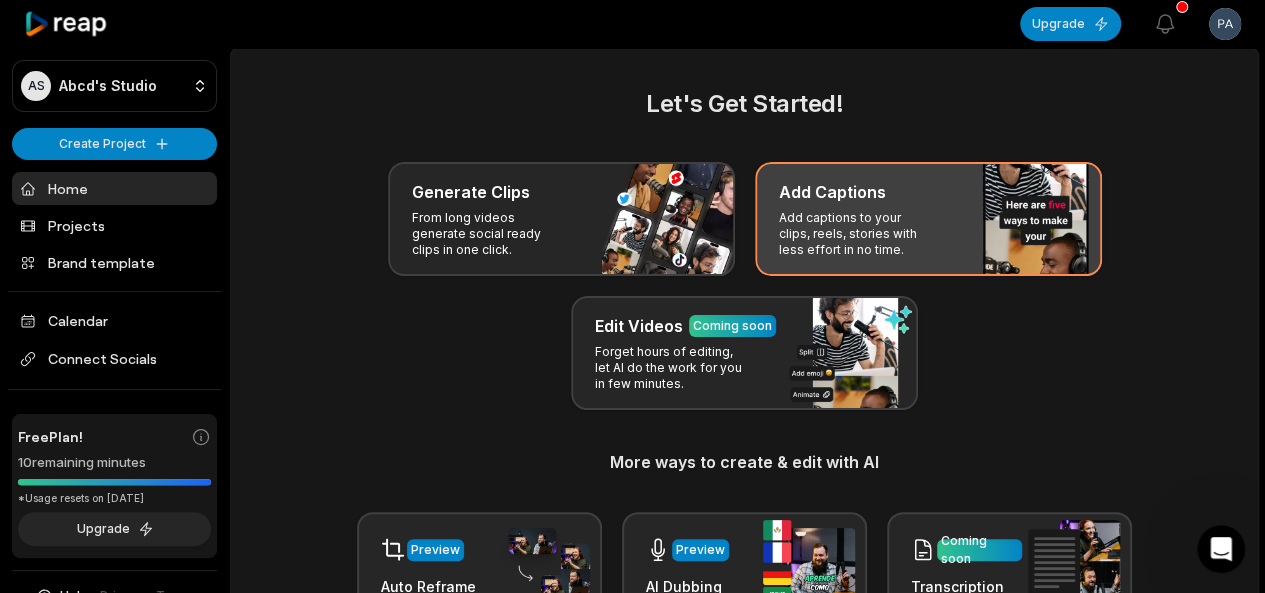 click on "Add Captions" at bounding box center (832, 192) 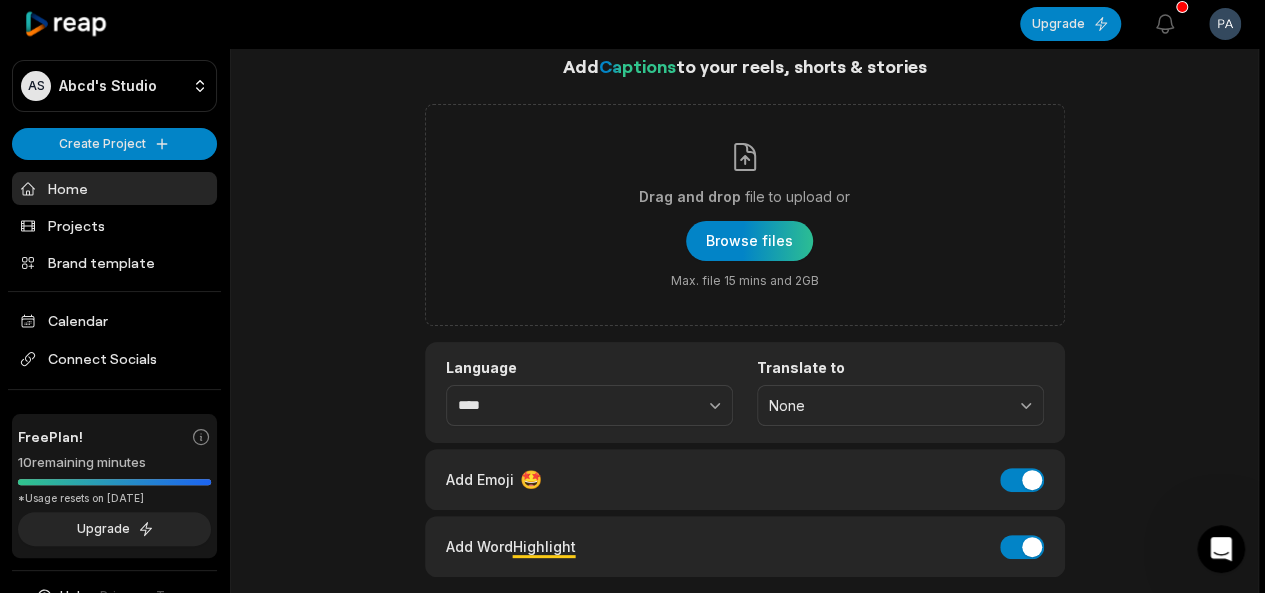 scroll, scrollTop: 23, scrollLeft: 0, axis: vertical 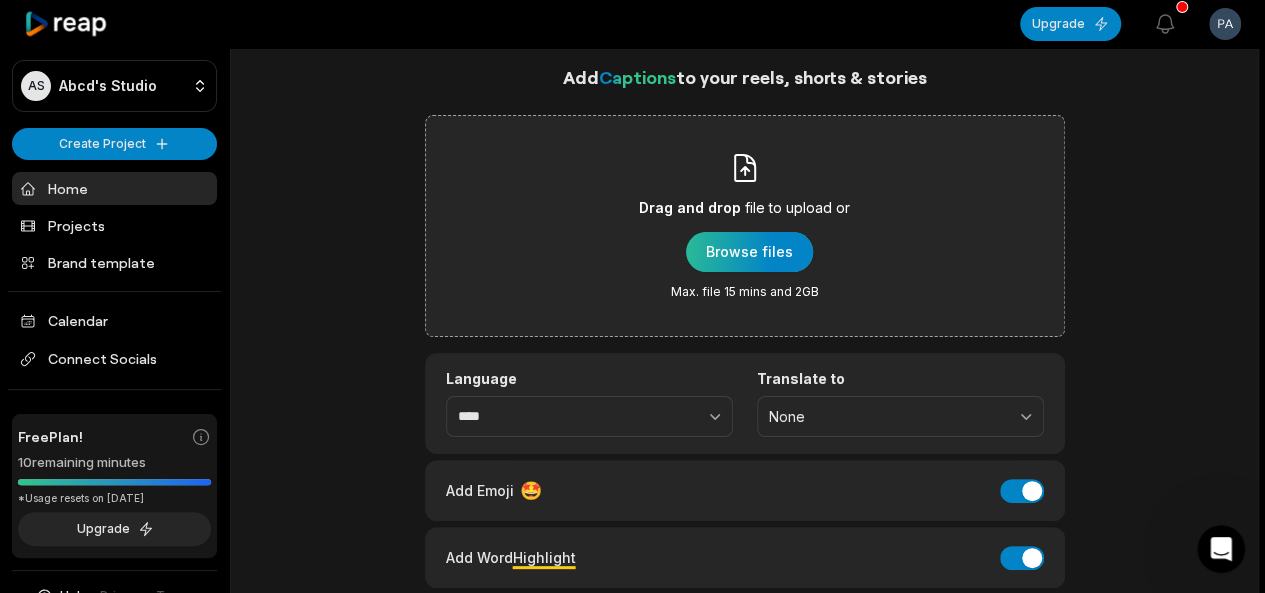 click at bounding box center [749, 252] 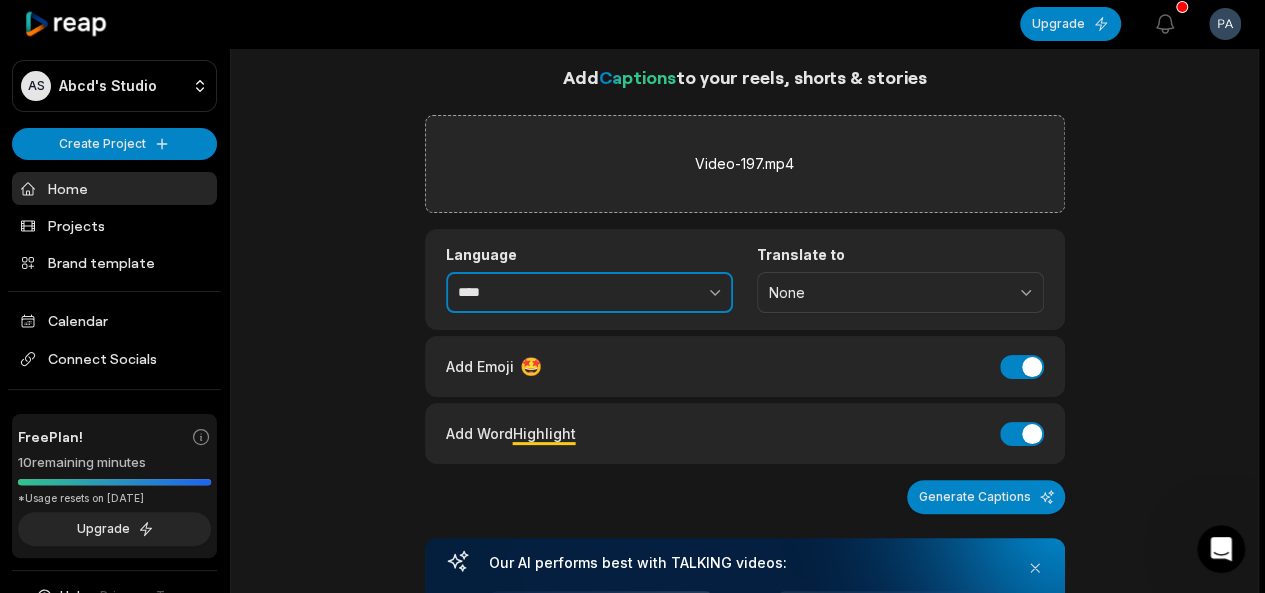click at bounding box center (671, 293) 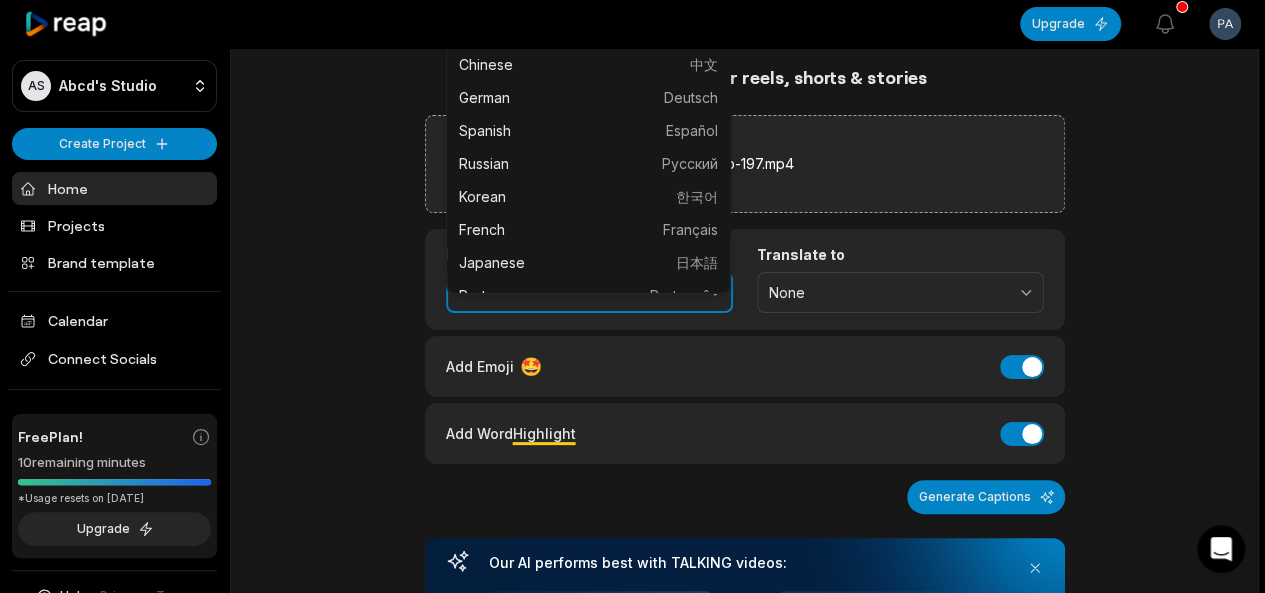 scroll, scrollTop: 5, scrollLeft: 0, axis: vertical 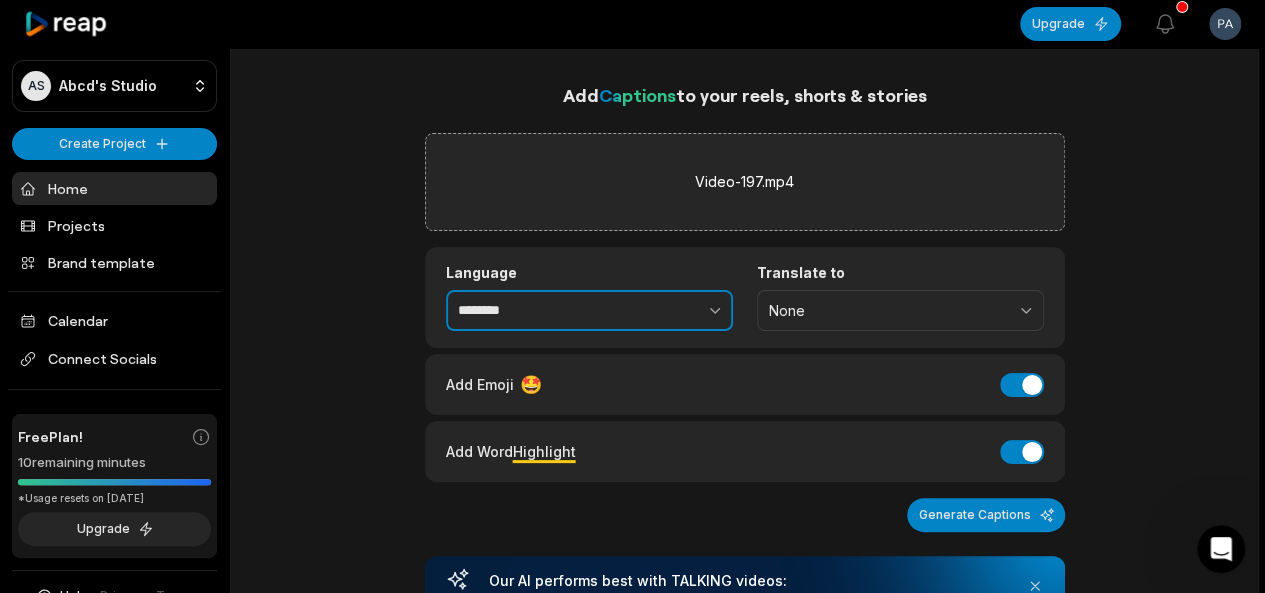 click at bounding box center (671, 311) 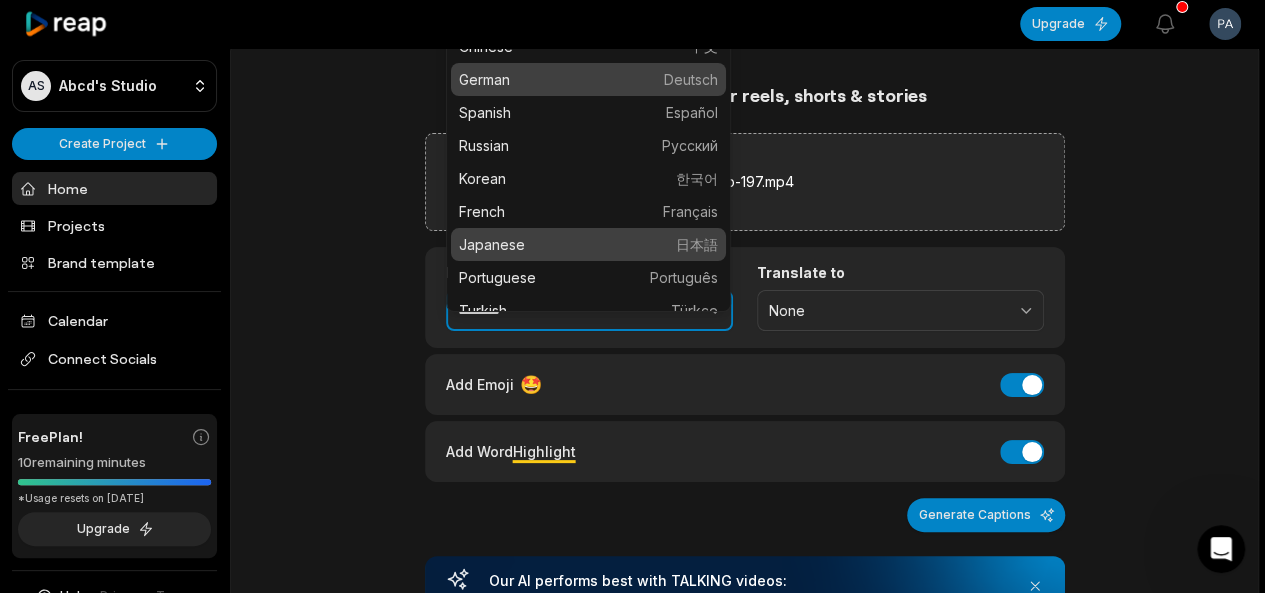 scroll, scrollTop: 0, scrollLeft: 0, axis: both 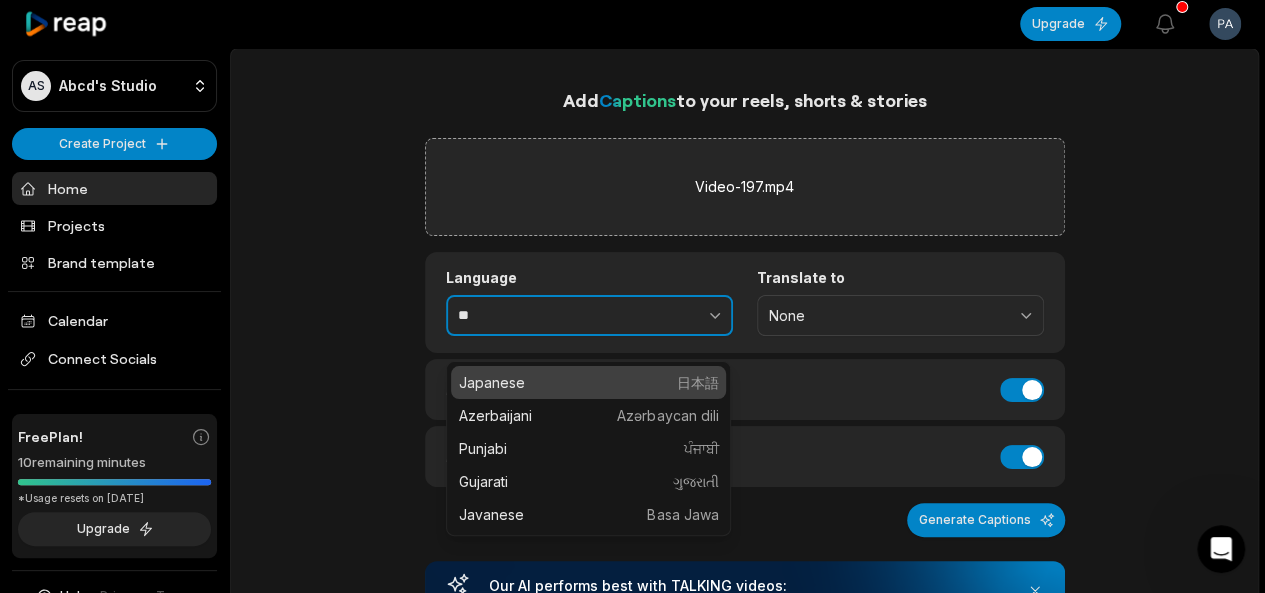 type on "*" 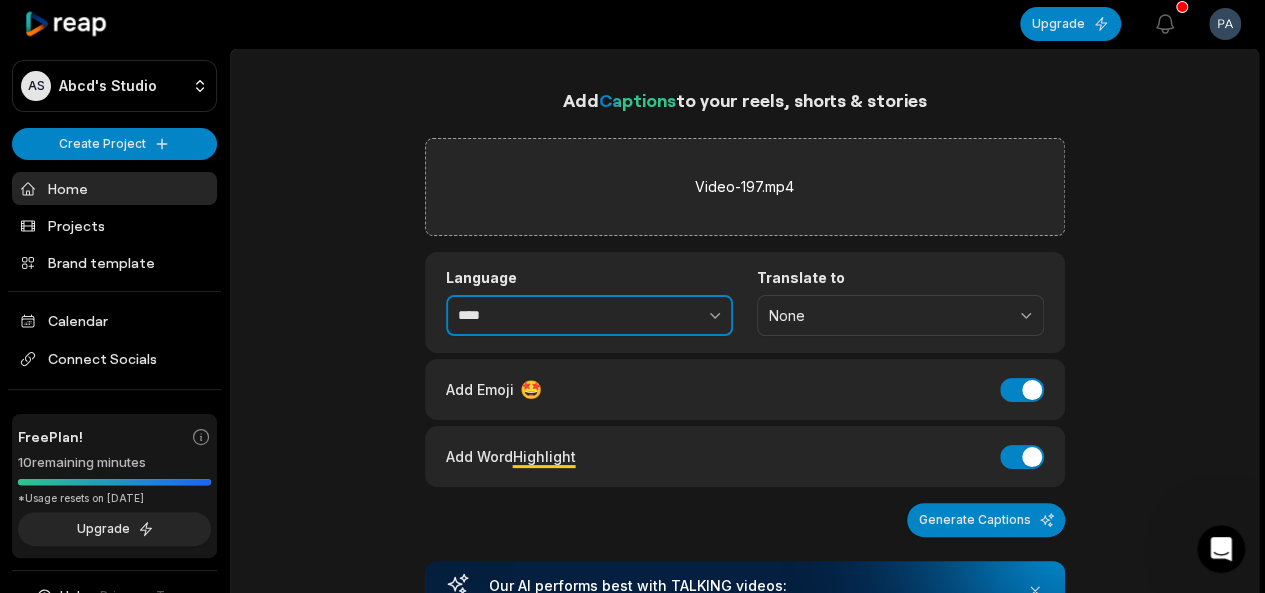 type on "****" 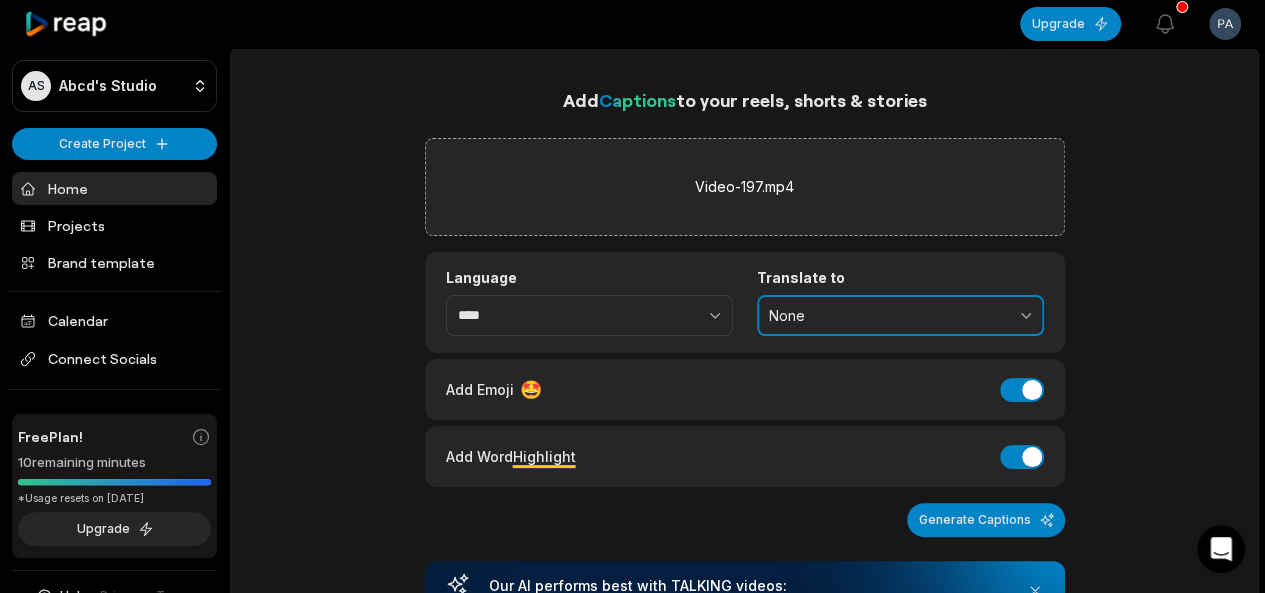click on "None" at bounding box center [886, 316] 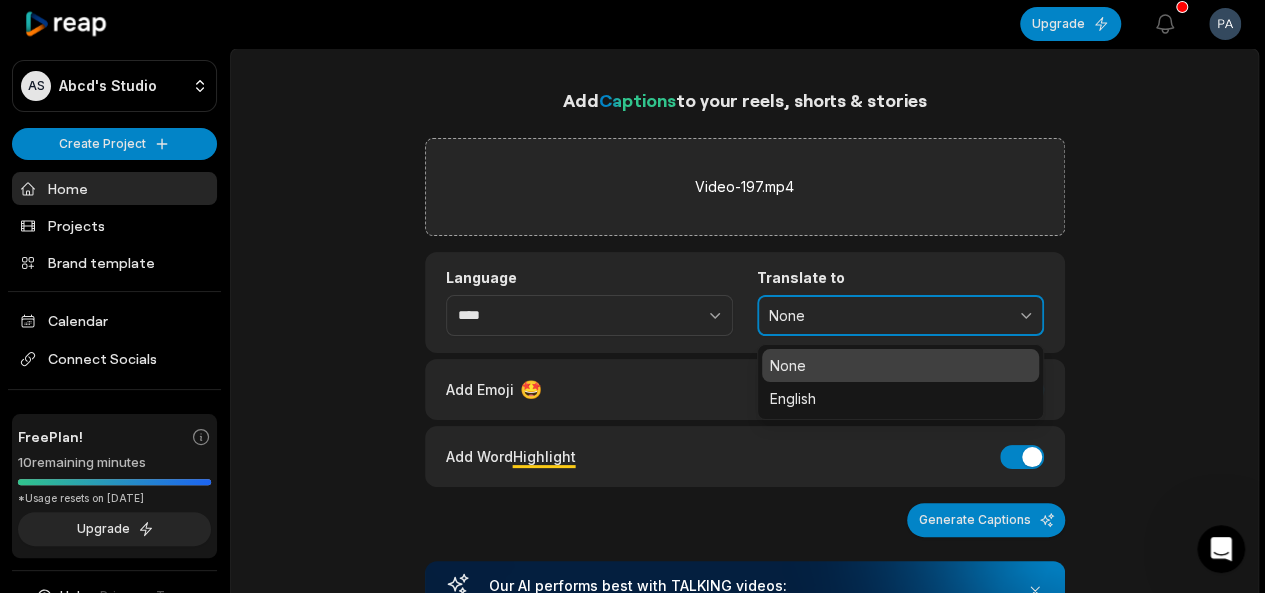 click on "None" at bounding box center (886, 316) 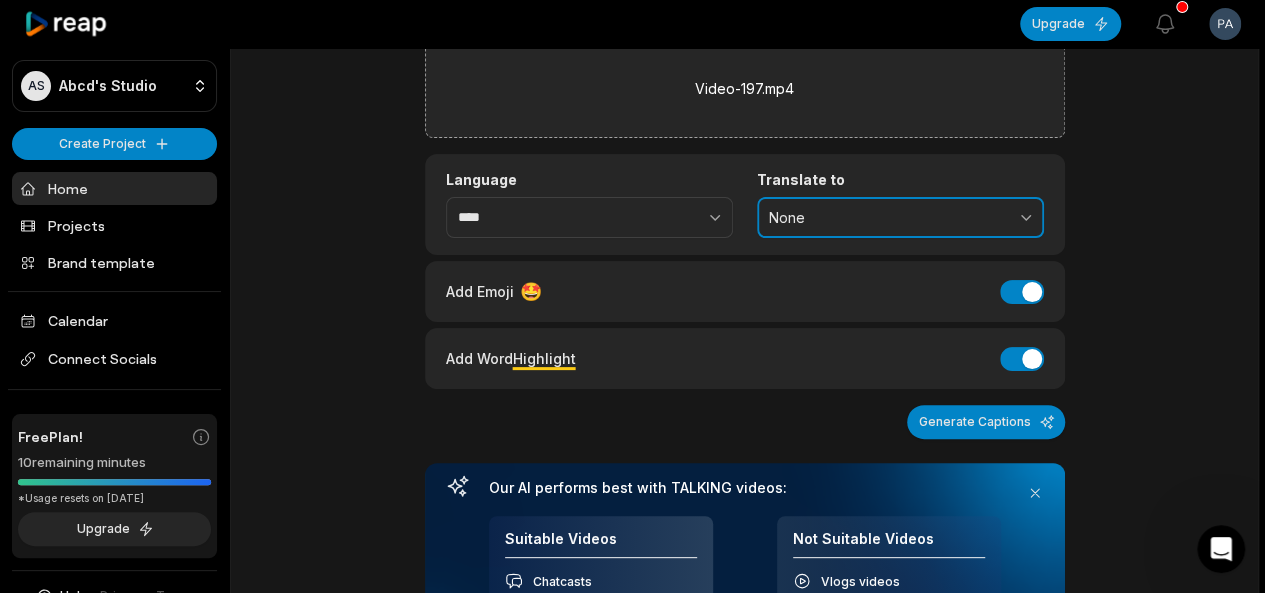 scroll, scrollTop: 100, scrollLeft: 0, axis: vertical 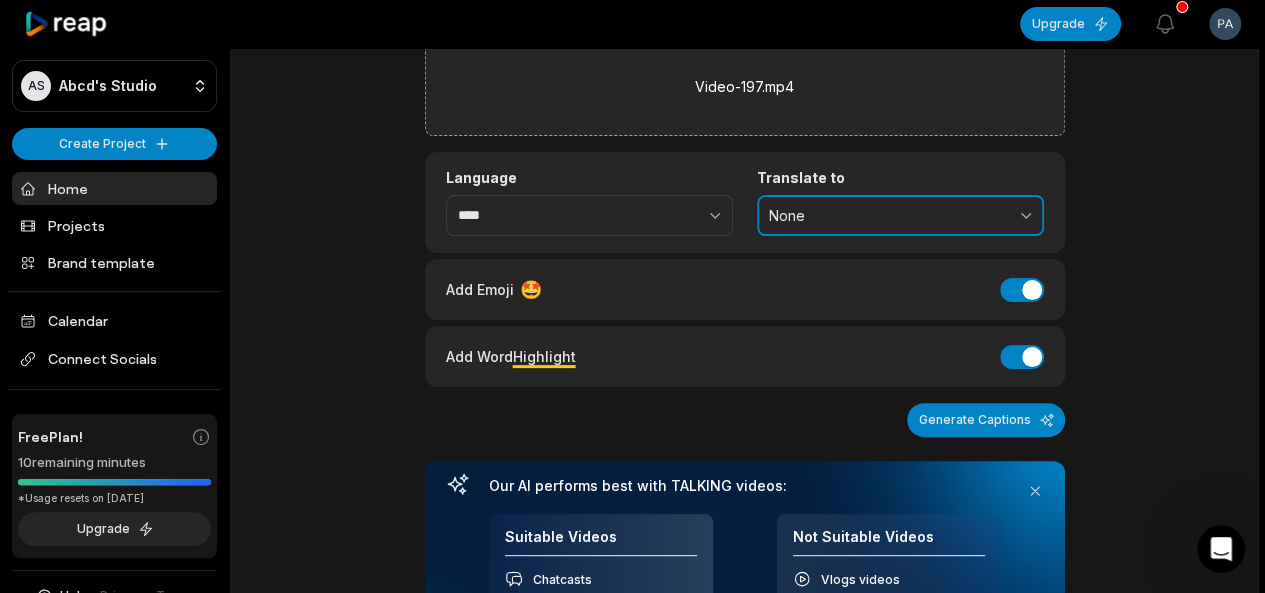 click on "None" at bounding box center [886, 216] 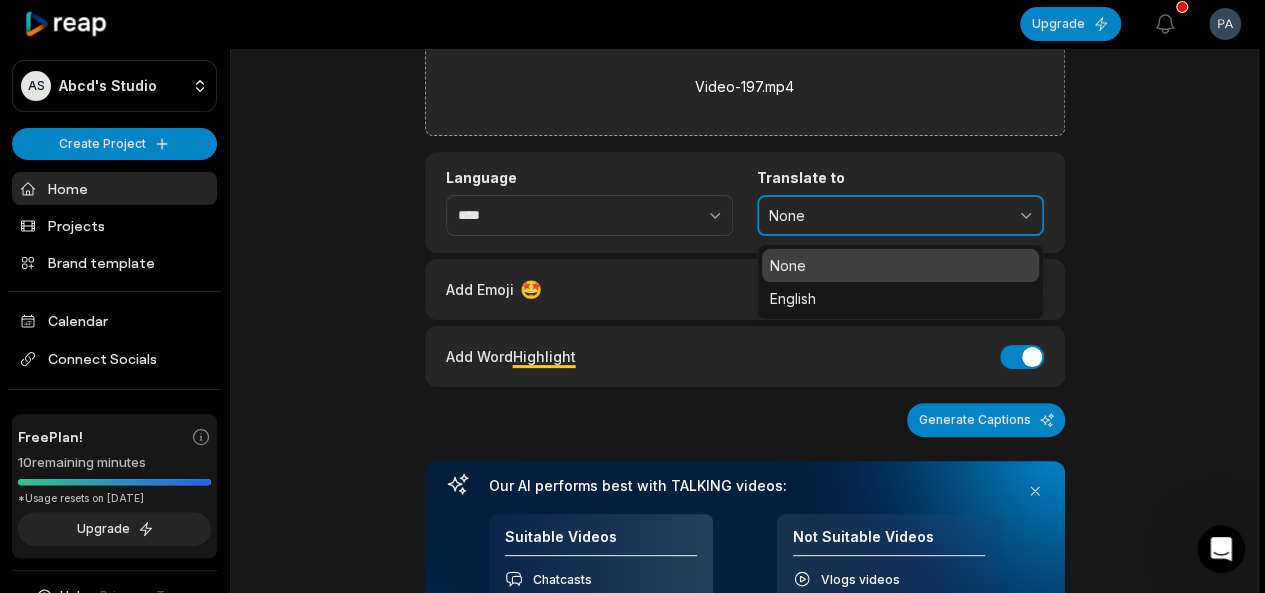 click on "None" at bounding box center (886, 216) 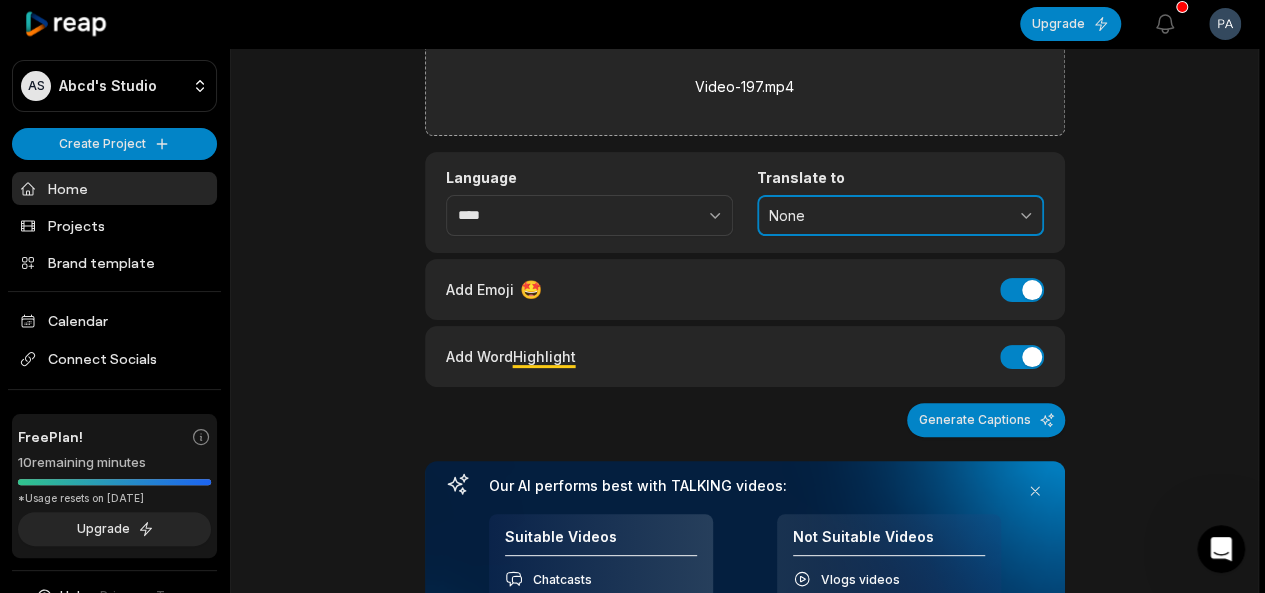 click on "None" at bounding box center [886, 216] 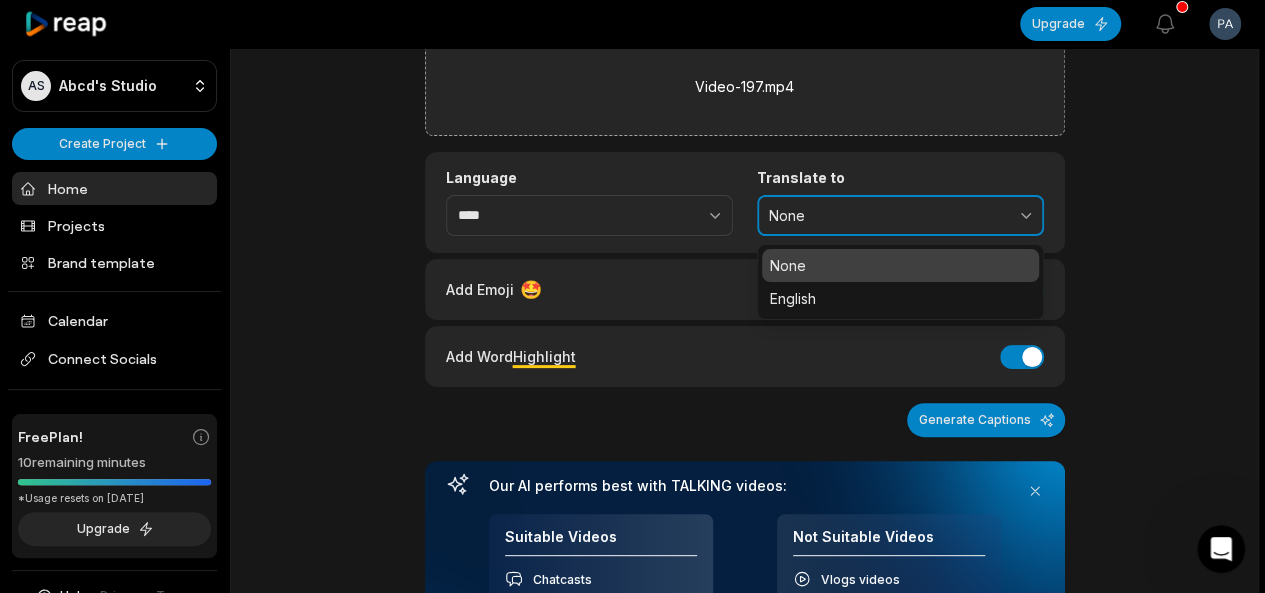 click on "None" at bounding box center [886, 216] 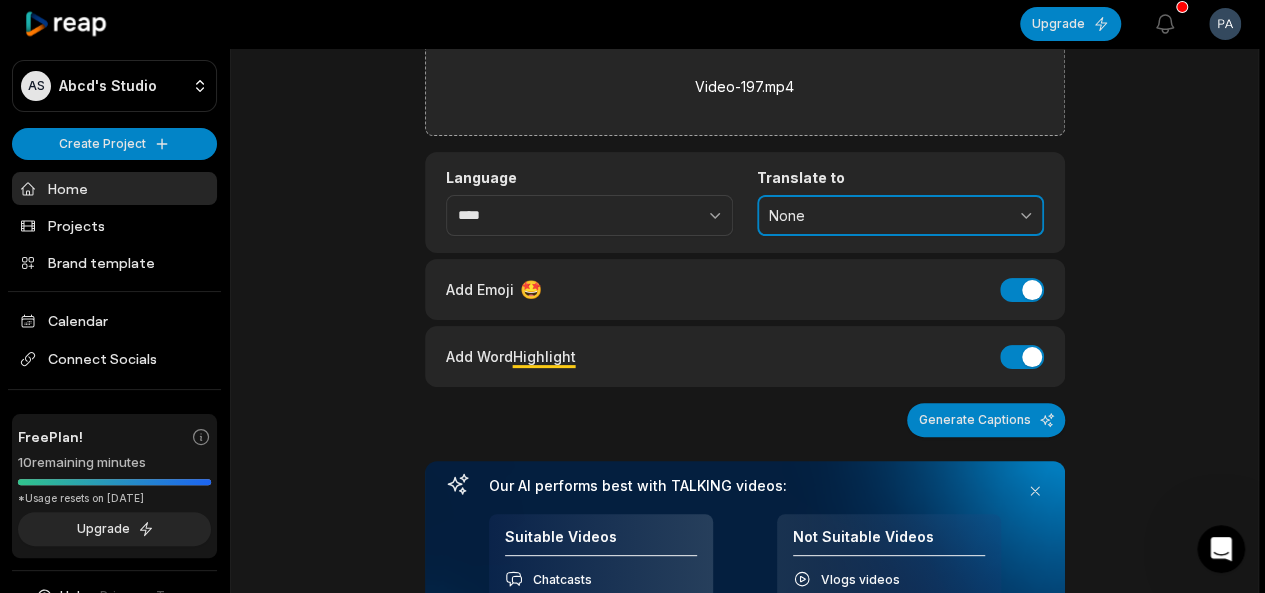 click on "None" at bounding box center (886, 216) 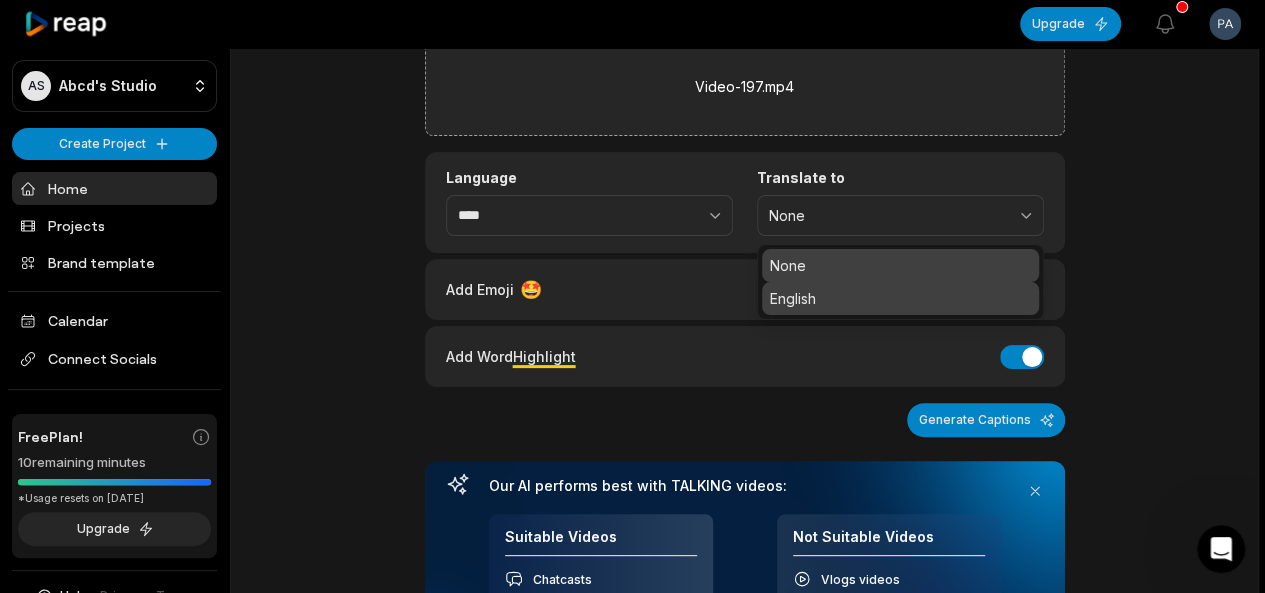 click on "English" at bounding box center (900, 298) 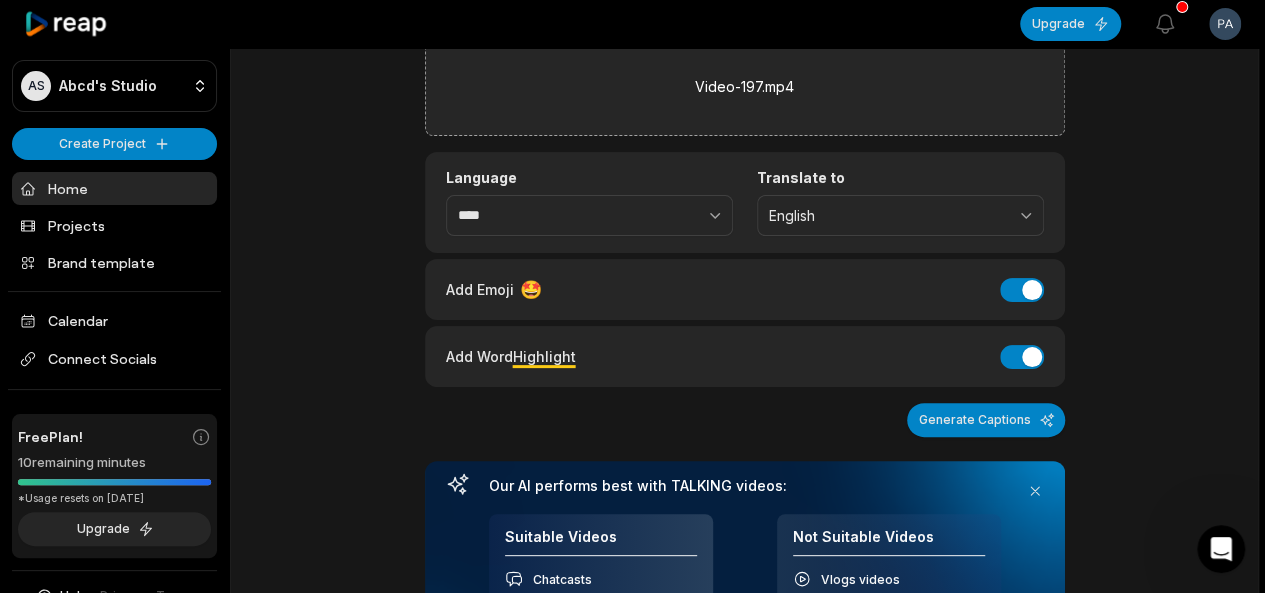 click on "Generate Captions" at bounding box center [745, 420] 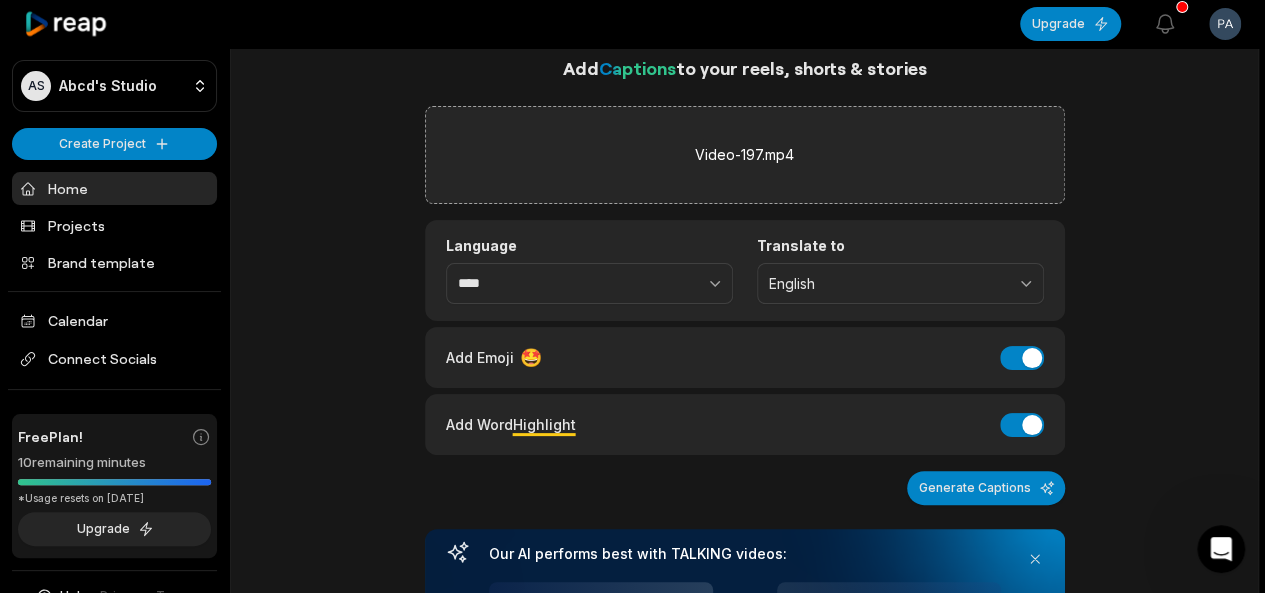 scroll, scrollTop: 32, scrollLeft: 0, axis: vertical 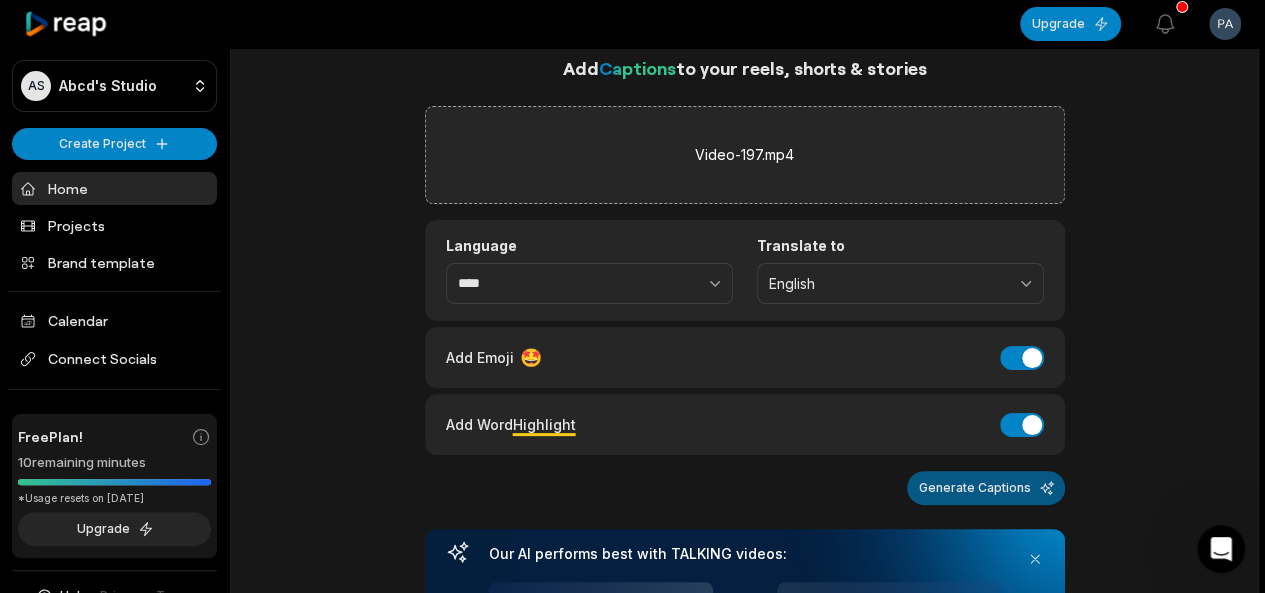 click on "Generate Captions" at bounding box center [986, 488] 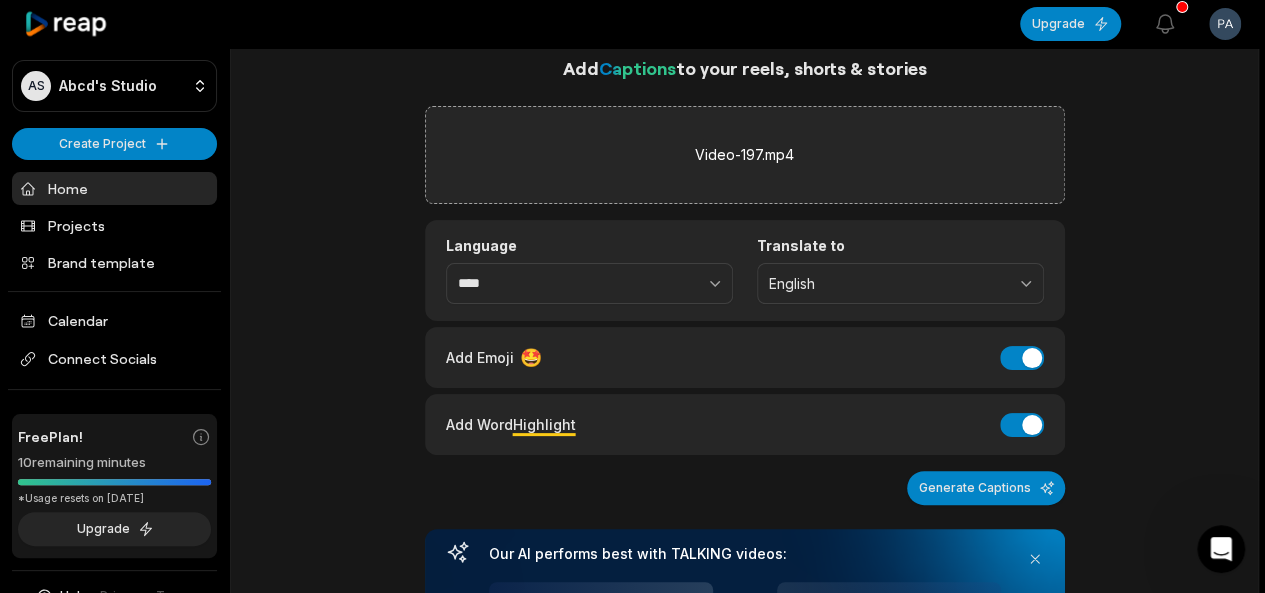 scroll, scrollTop: 0, scrollLeft: 0, axis: both 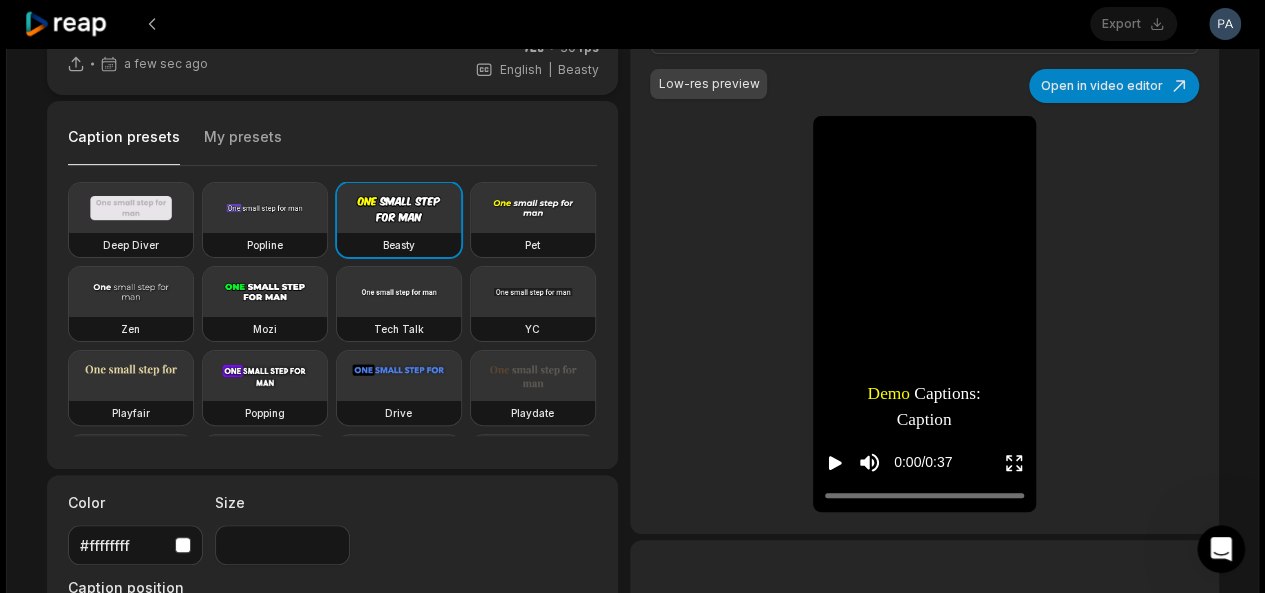 click 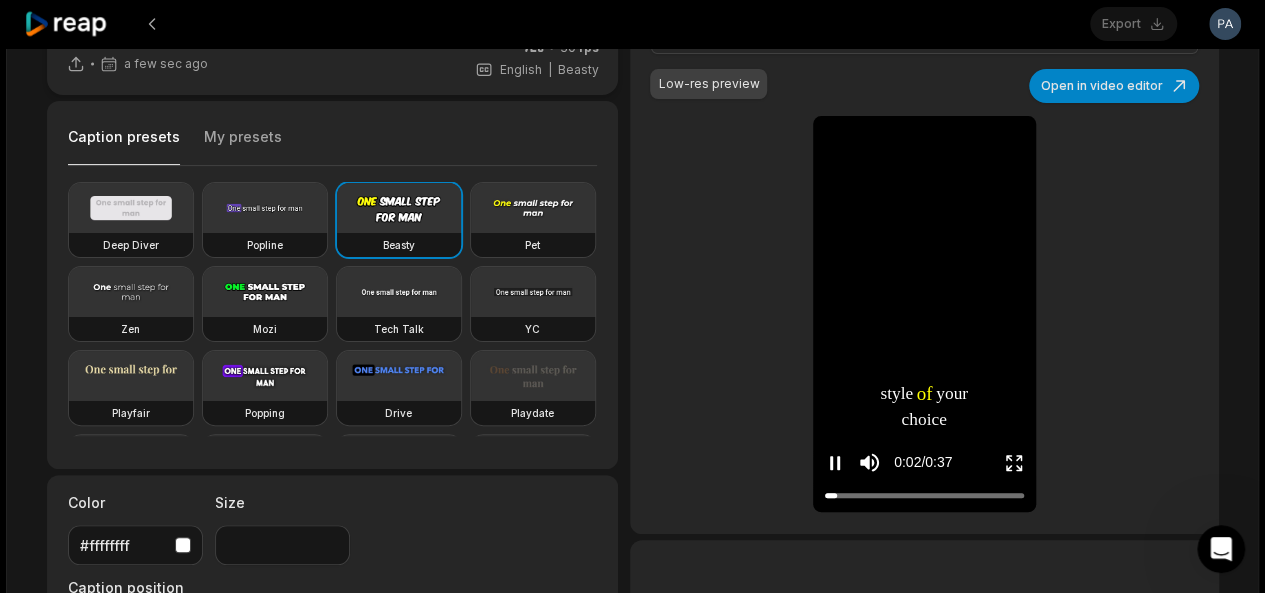 type 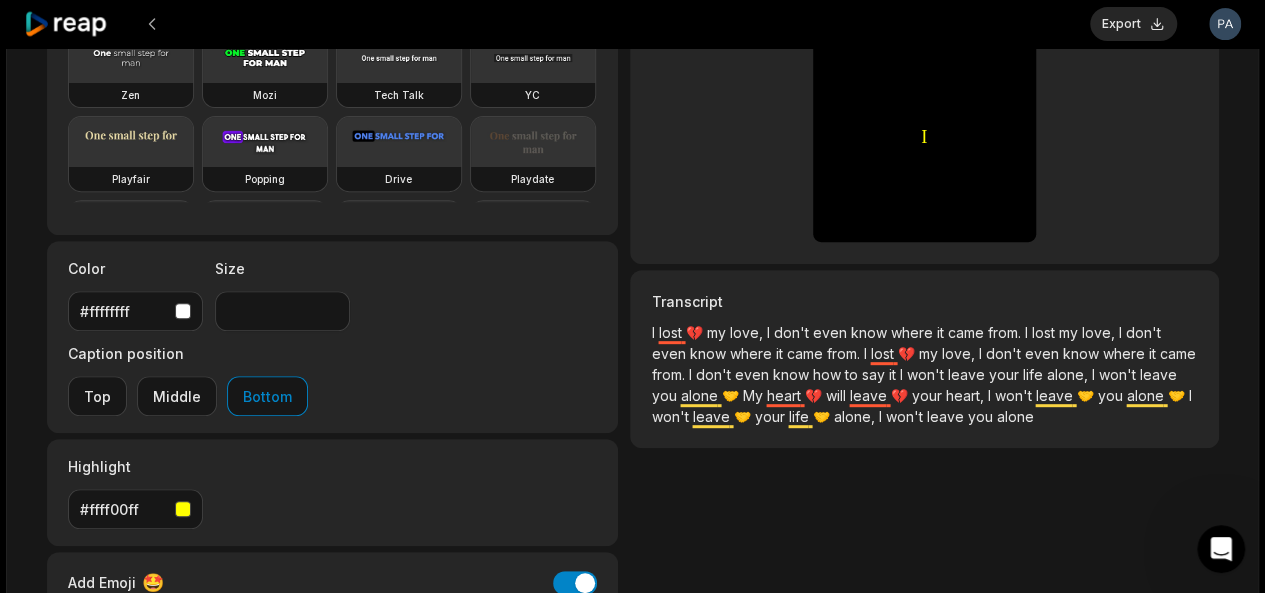 scroll, scrollTop: 300, scrollLeft: 0, axis: vertical 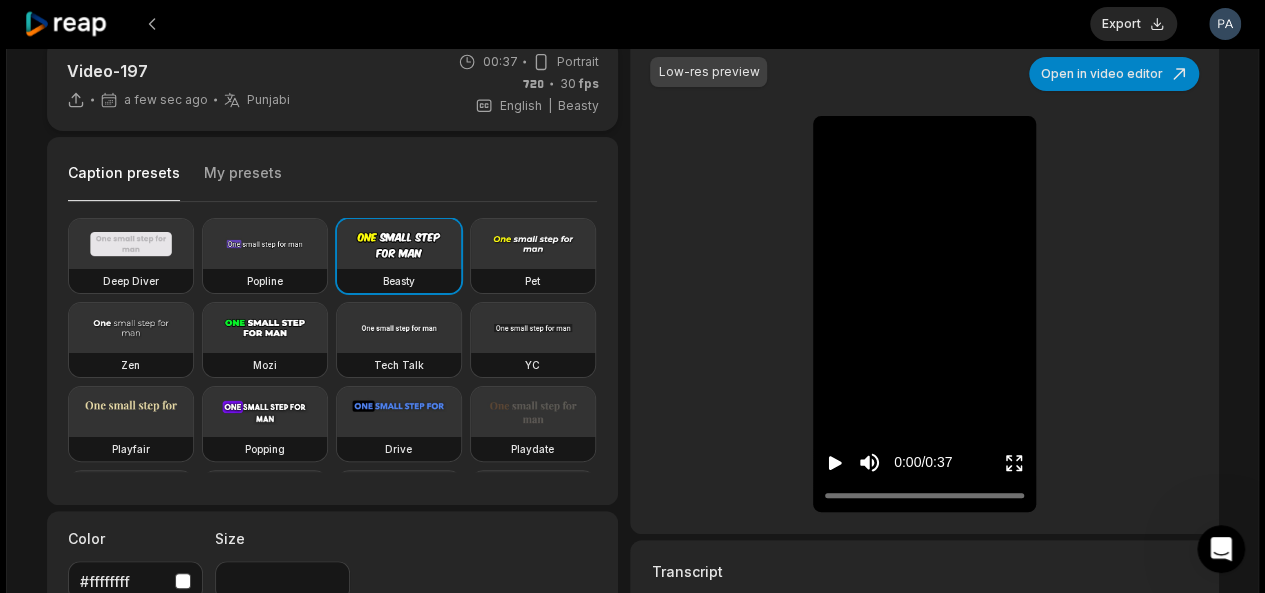 click 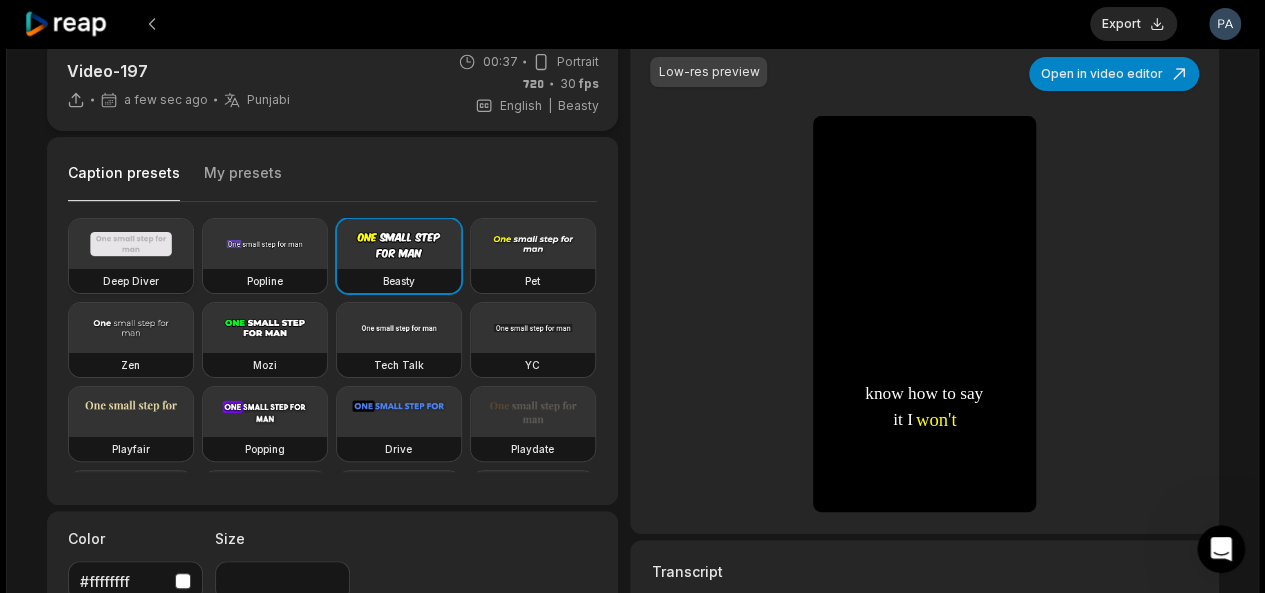 click on "Deep Diver" at bounding box center (131, 281) 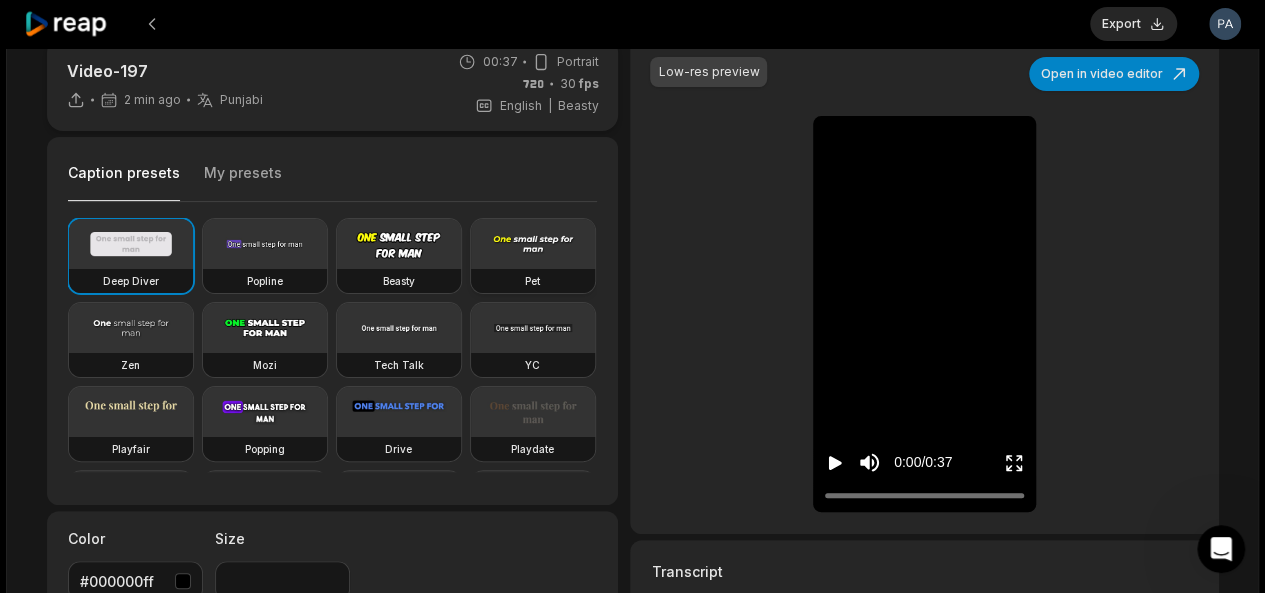click at bounding box center [533, 244] 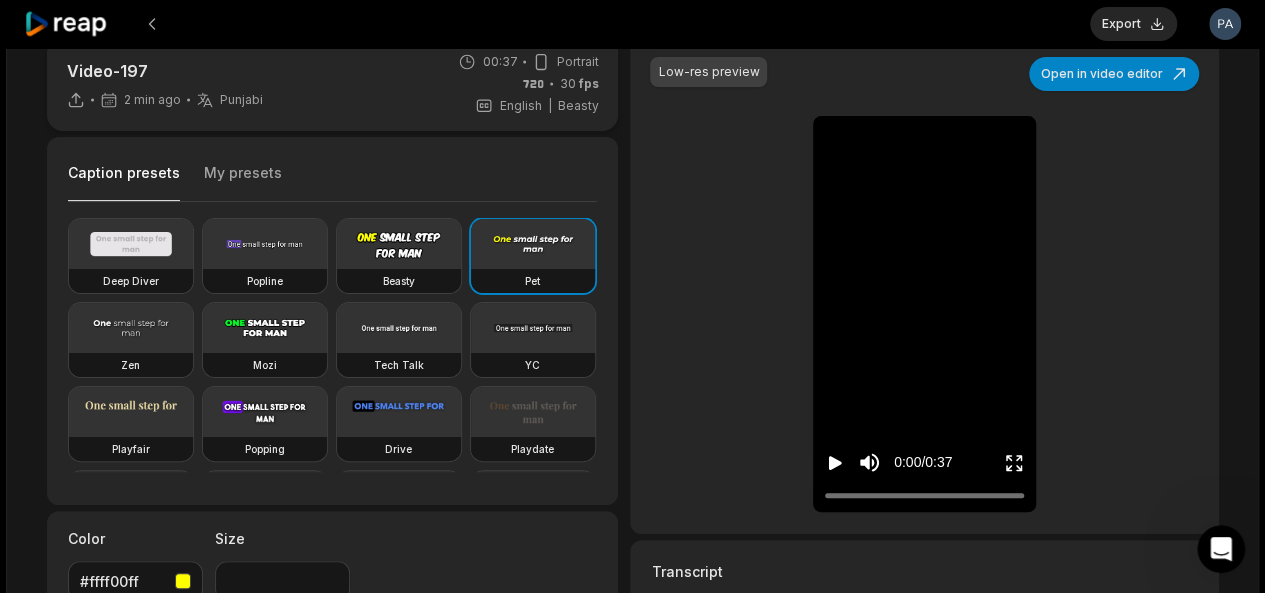 click 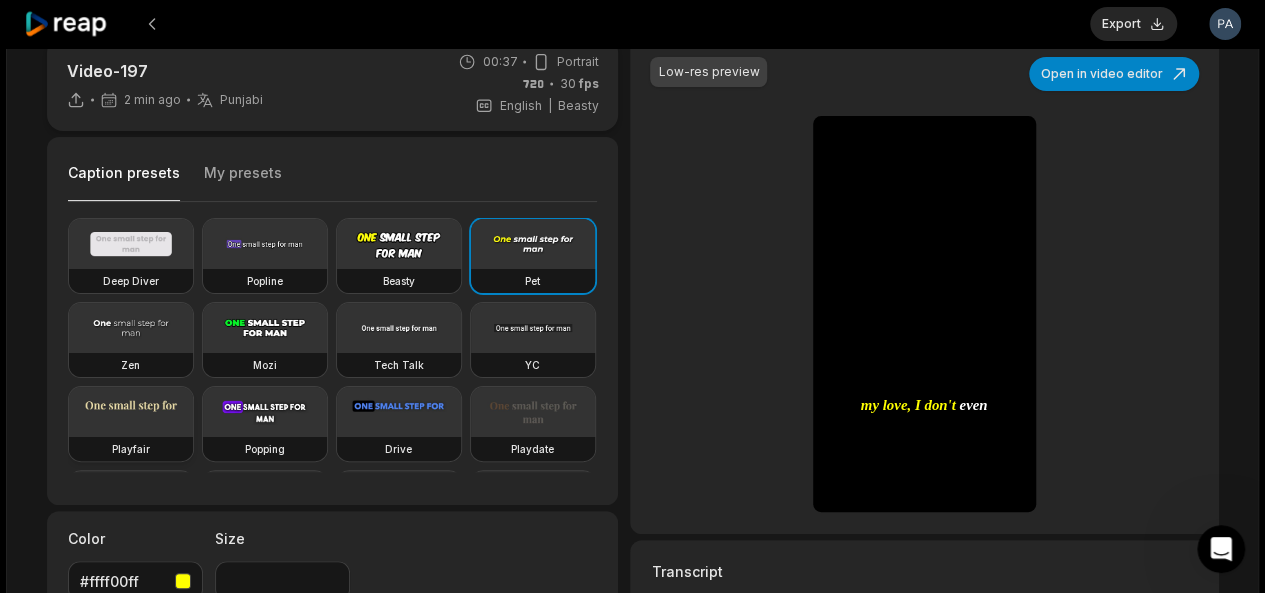 click at bounding box center [131, 412] 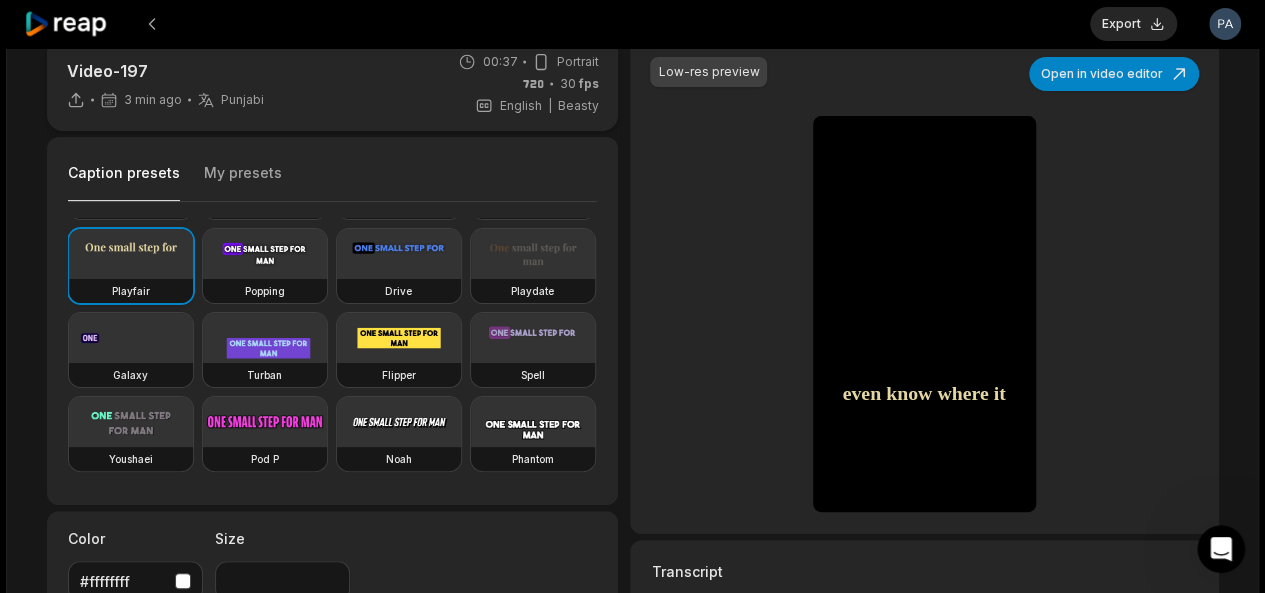 scroll, scrollTop: 326, scrollLeft: 0, axis: vertical 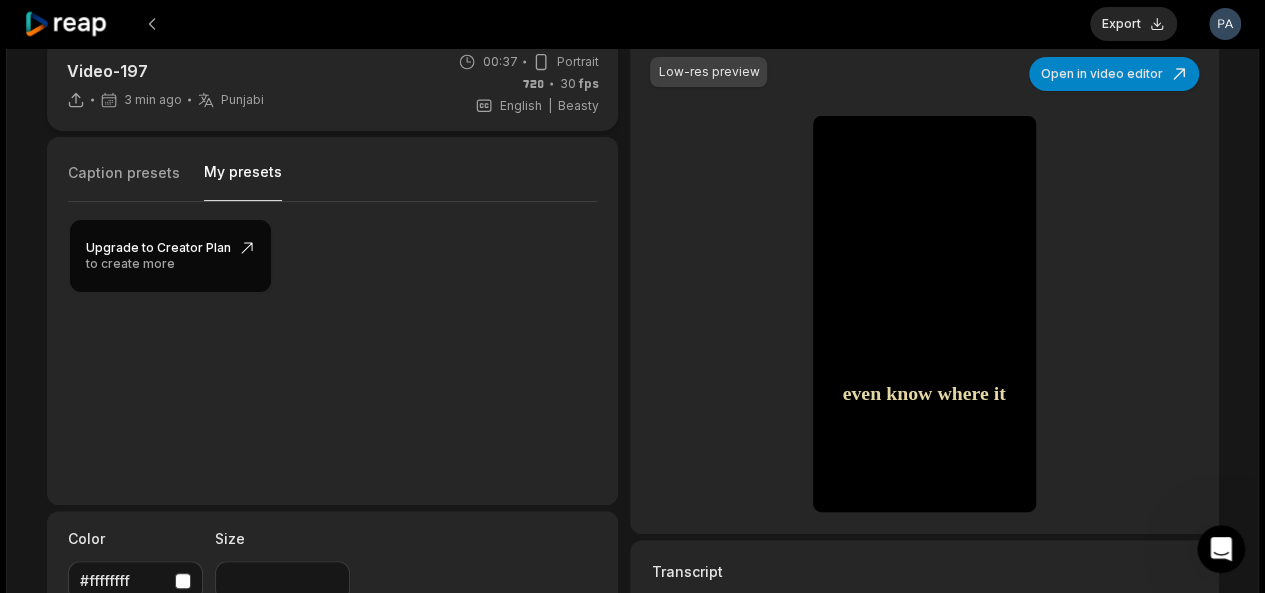 click on "My presets" at bounding box center (243, 181) 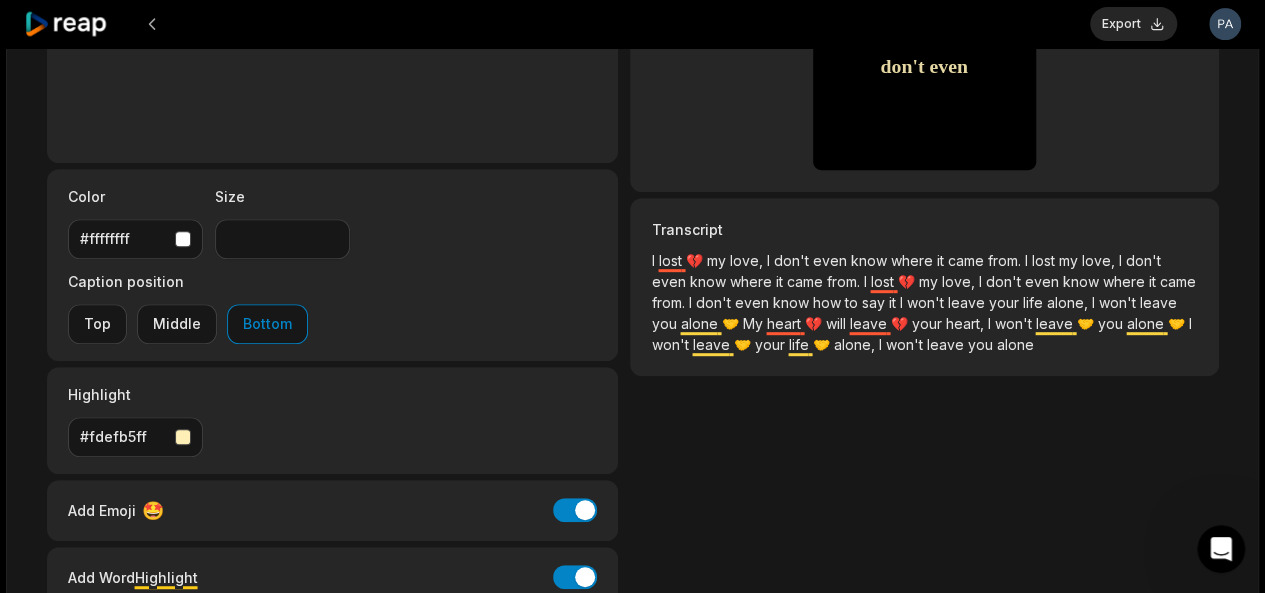 scroll, scrollTop: 380, scrollLeft: 0, axis: vertical 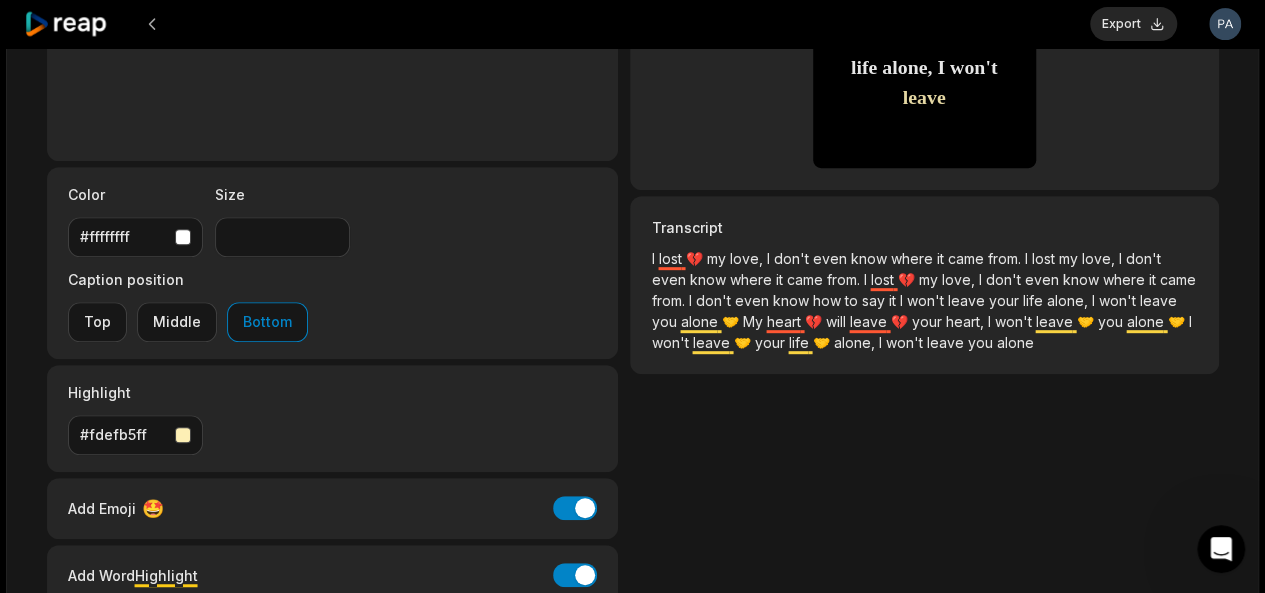 type 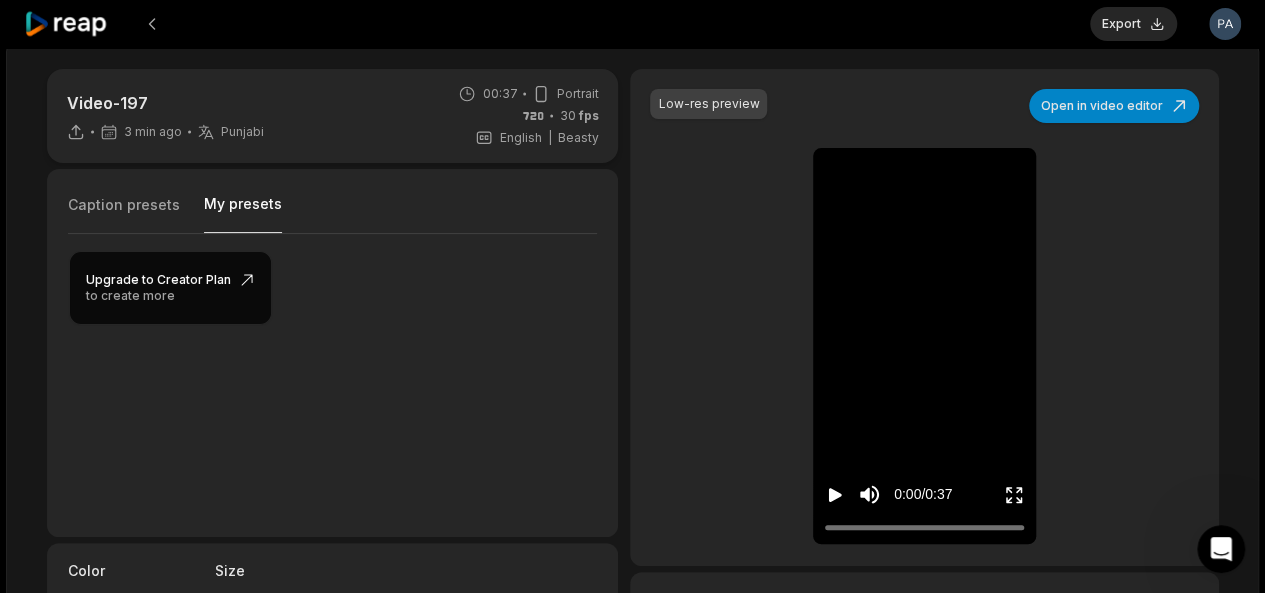 scroll, scrollTop: 0, scrollLeft: 0, axis: both 